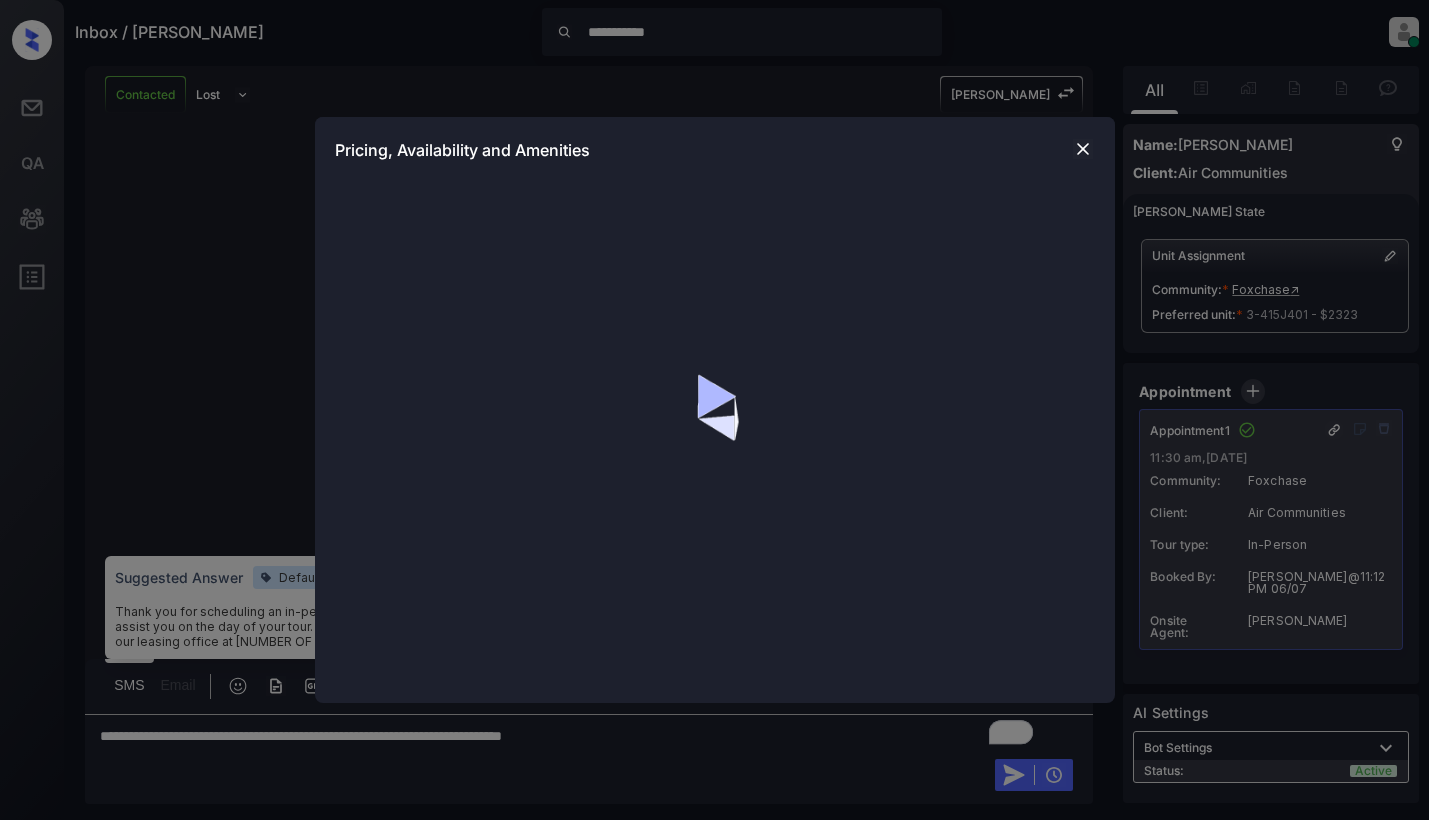 scroll, scrollTop: 0, scrollLeft: 0, axis: both 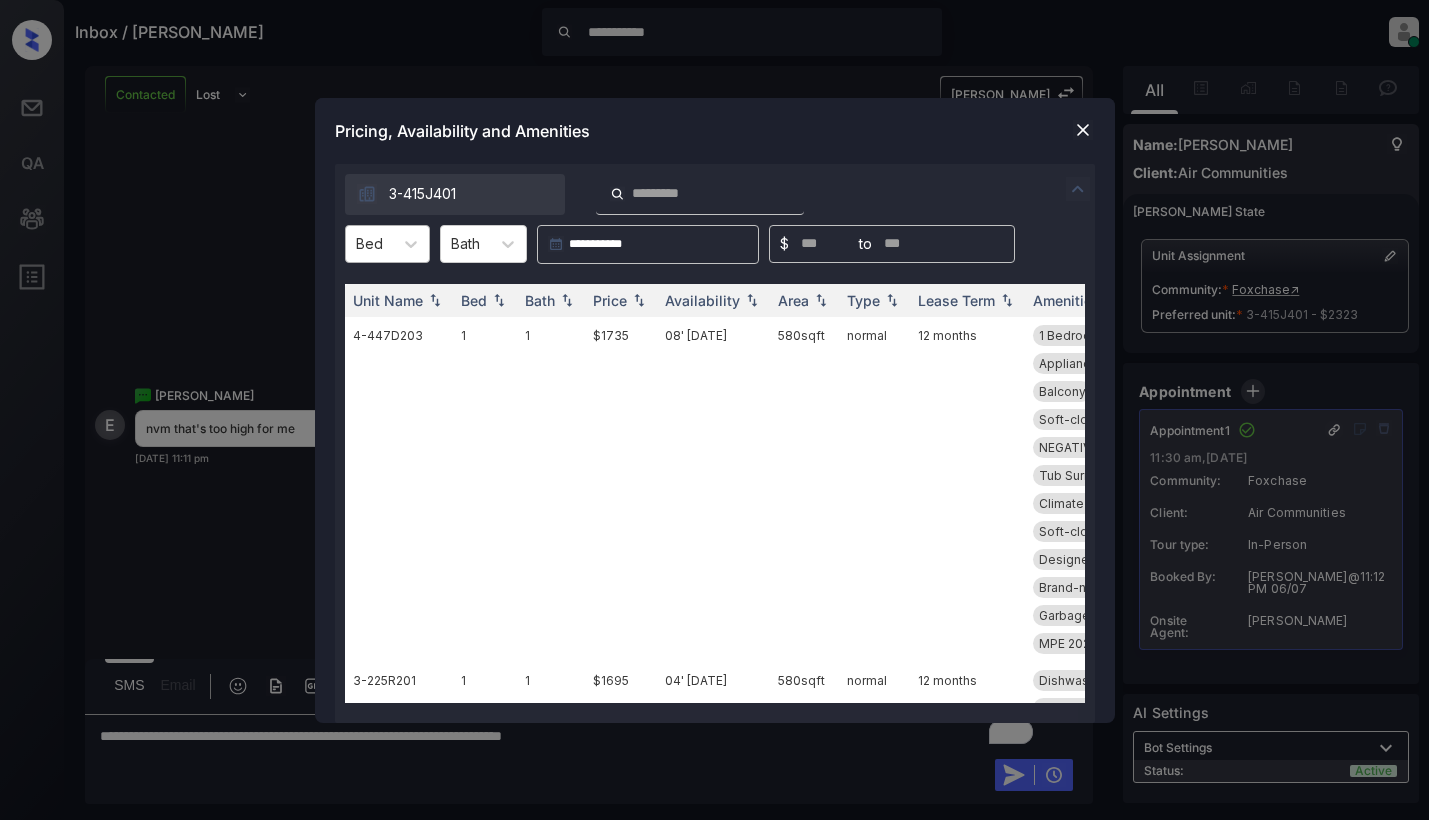 click on "Bed" at bounding box center [369, 243] 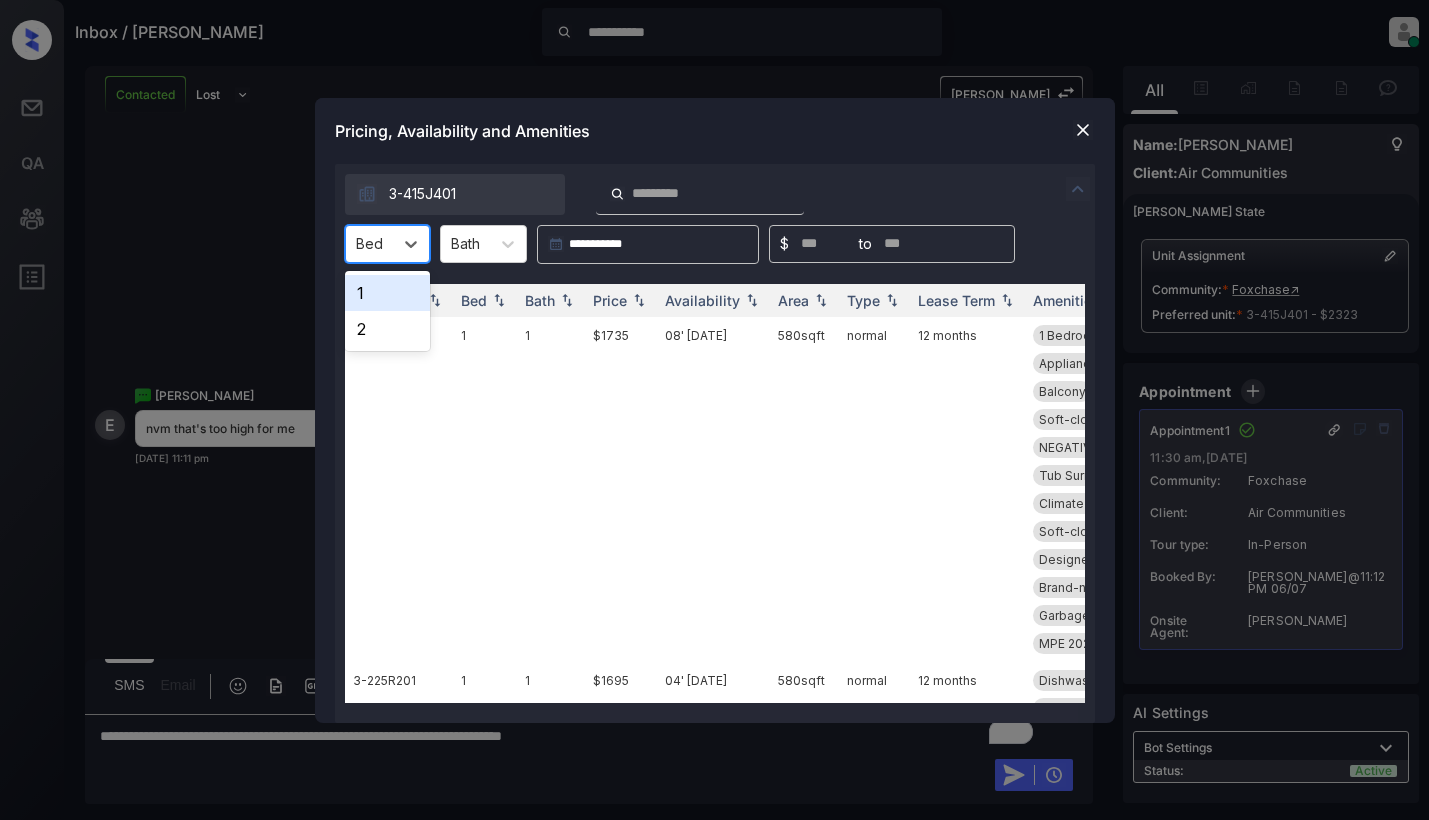 click on "1" at bounding box center [387, 293] 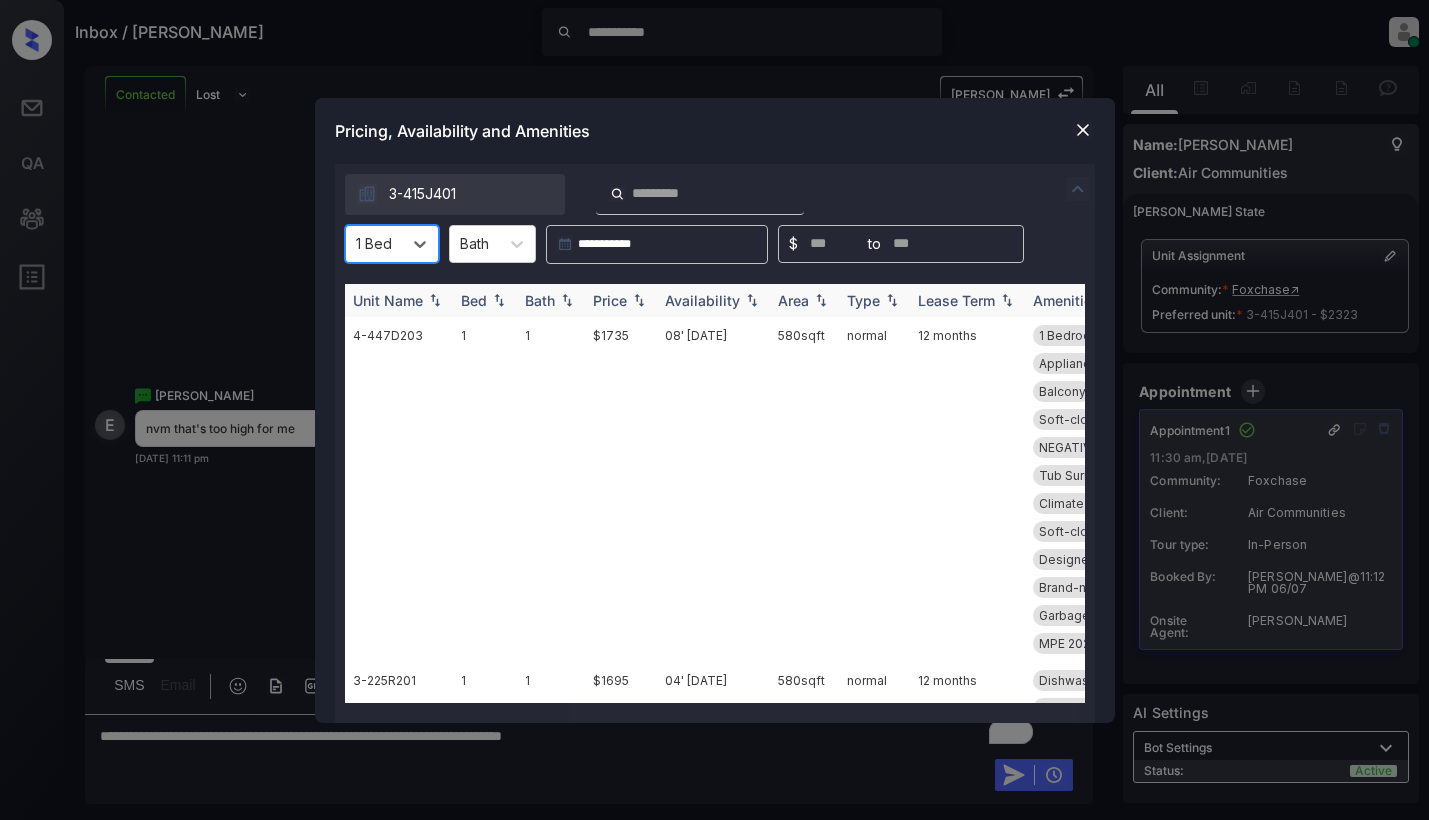 click on "Price" at bounding box center [610, 300] 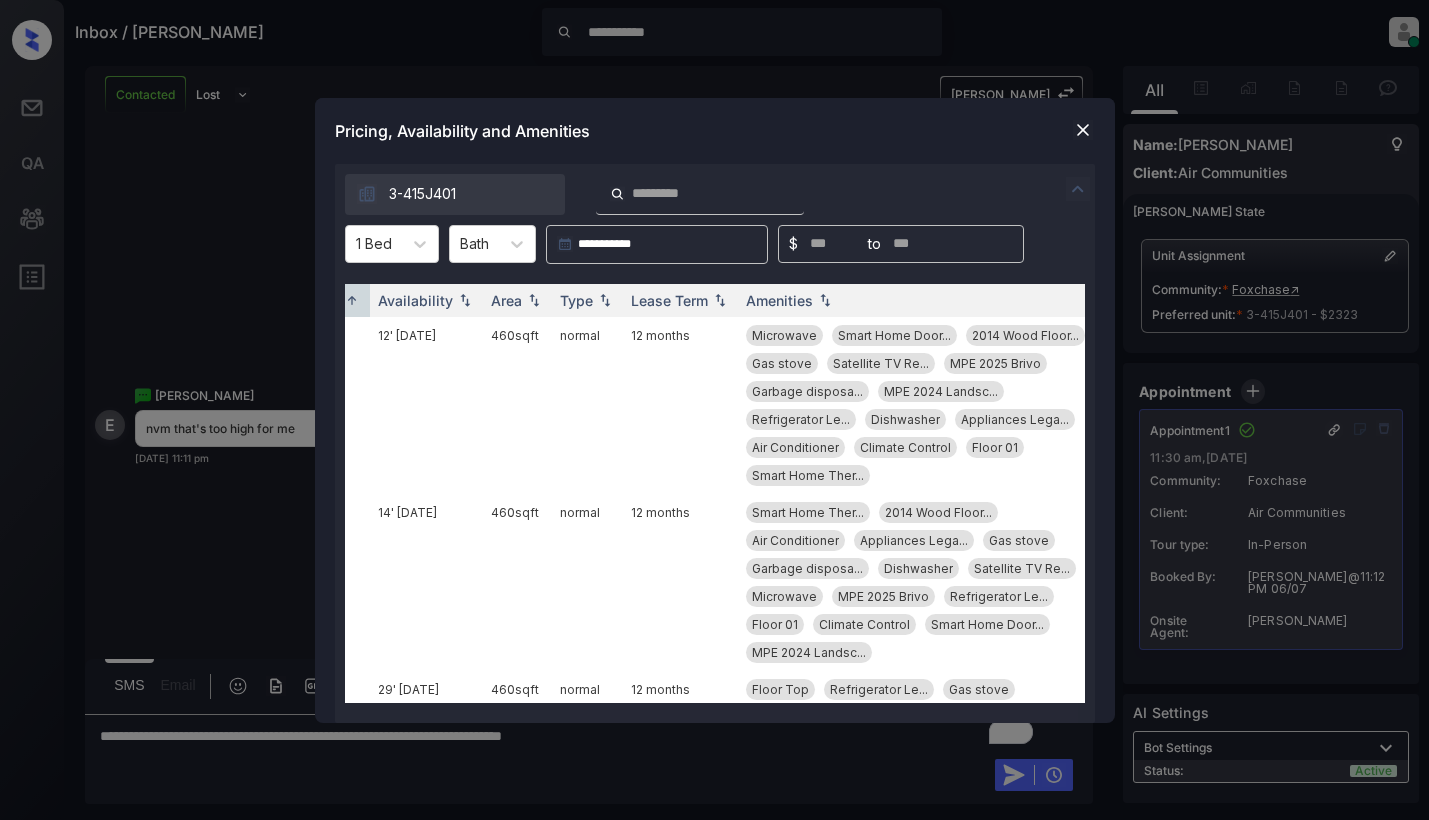 scroll, scrollTop: 0, scrollLeft: 316, axis: horizontal 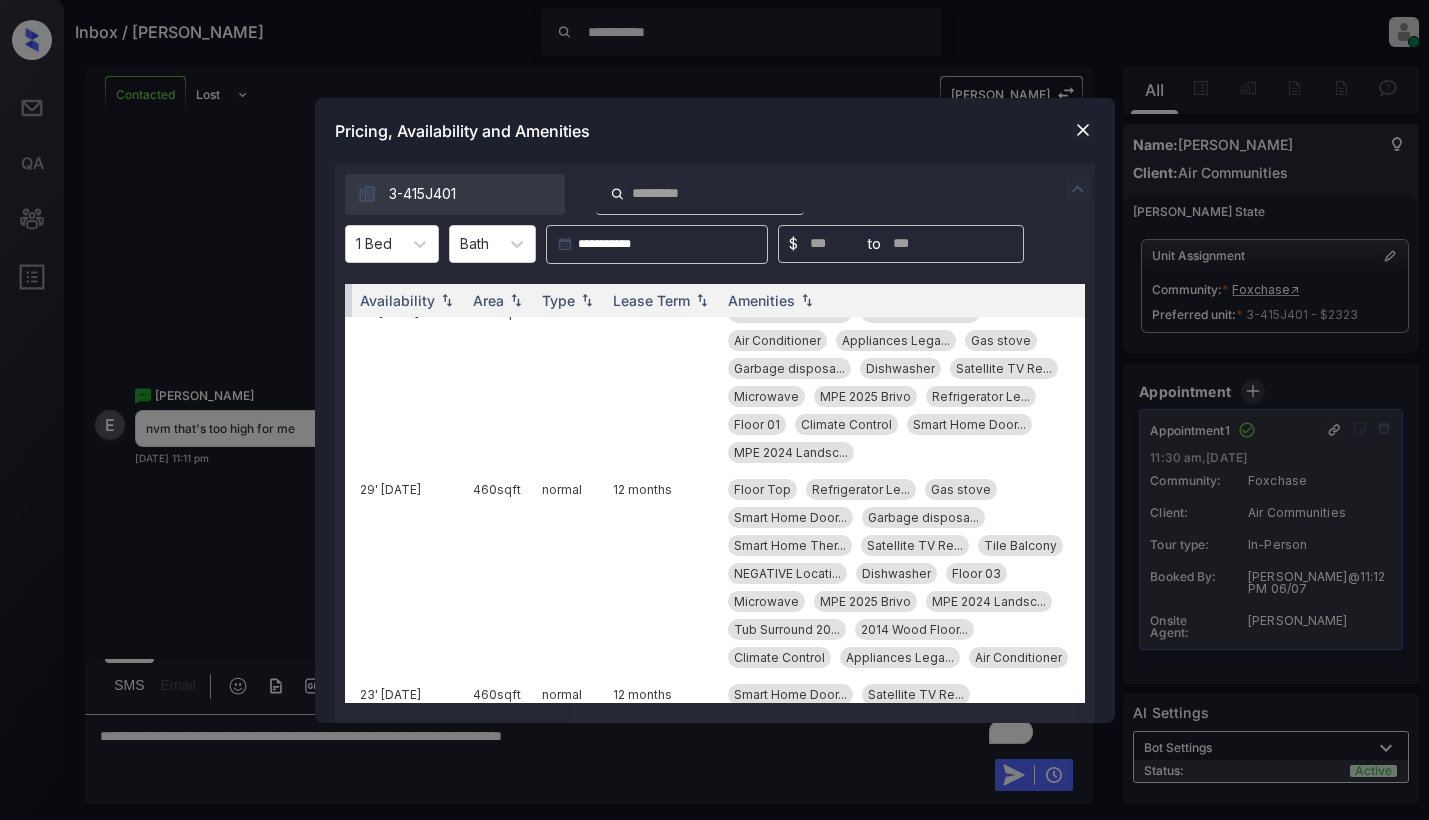 click at bounding box center (1083, 130) 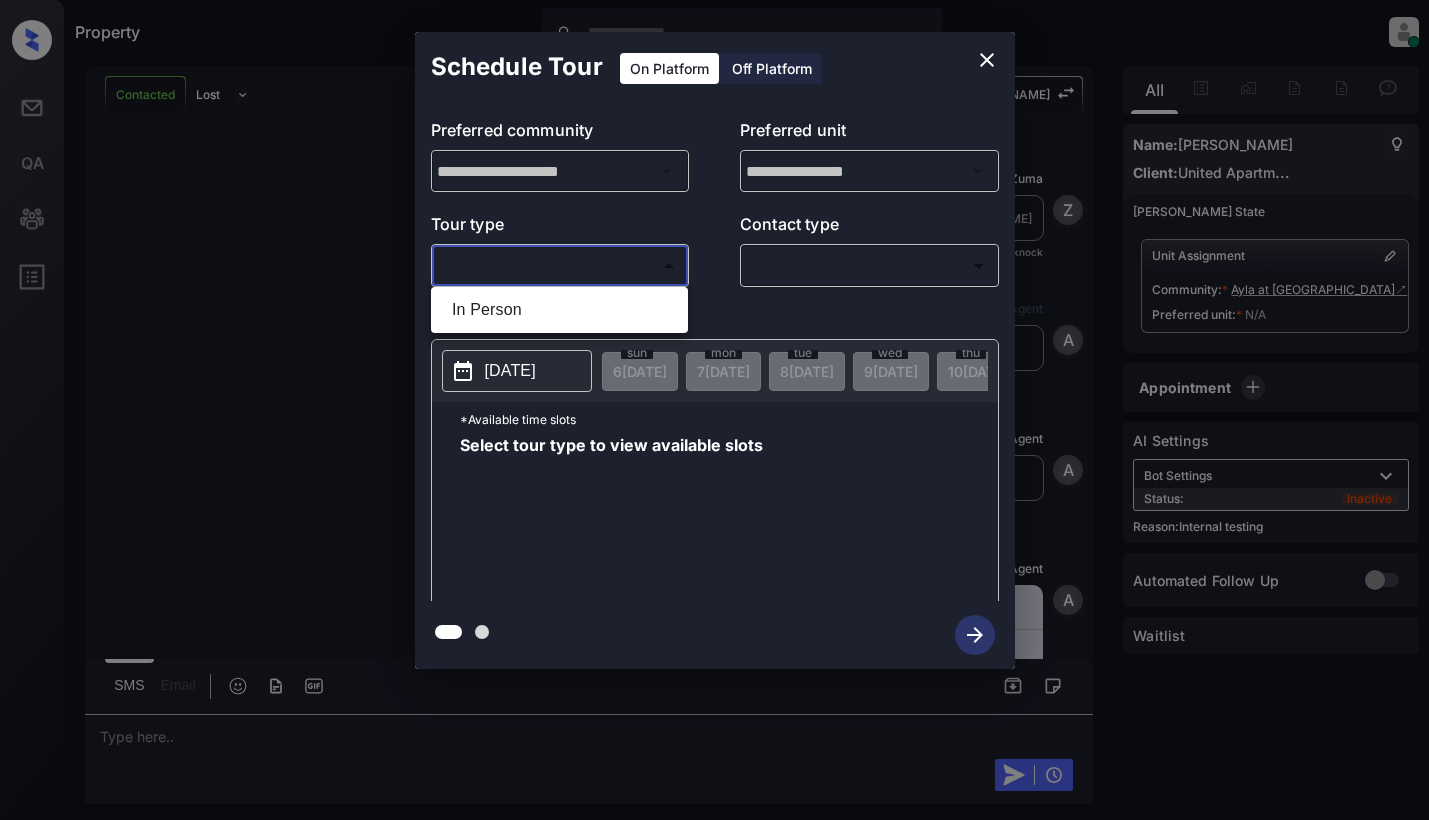 click on "Property Dominic Ceralde Online Set yourself   offline Set yourself   on break Profile Switch to  light  mode Sign out Contacted Lost Lead Sentiment: Angry Upon sliding the acknowledgement:  Lead will move to lost stage. * ​ SMS and call option will be set to opt out. AFM will be turned off for the lead. Kelsey New Message Zuma Lead transferred to leasing agent: kelsey Jul 03, 2025 01:37 pm  Sync'd w  knock Z New Message Agent Lead created via zuma-chatbot in Inbound stage. Jul 03, 2025 01:37 pm A New Message Agent AFM Request sent to Kelsey. Jul 03, 2025 01:37 pm A New Message Agent Notes Note: Structured Note:
Move In Date: 2025-07-03
ILS Note:
This is a lead from the chatbot Jul 03, 2025 01:37 pm A New Message Kelsey Jul 03, 2025 01:37 pm   | SmarterAFMV2Sms  Sync'd w  knock K New Message Kelsey Lead archived by Kelsey! Jul 03, 2025 01:37 pm K New Message Tyiarra  Mccarty How long does it usually take once I apply to find out my approval status ? Jul 03, 2025 01:38 pm    Sync'd w  knock T New Message S" at bounding box center [714, 410] 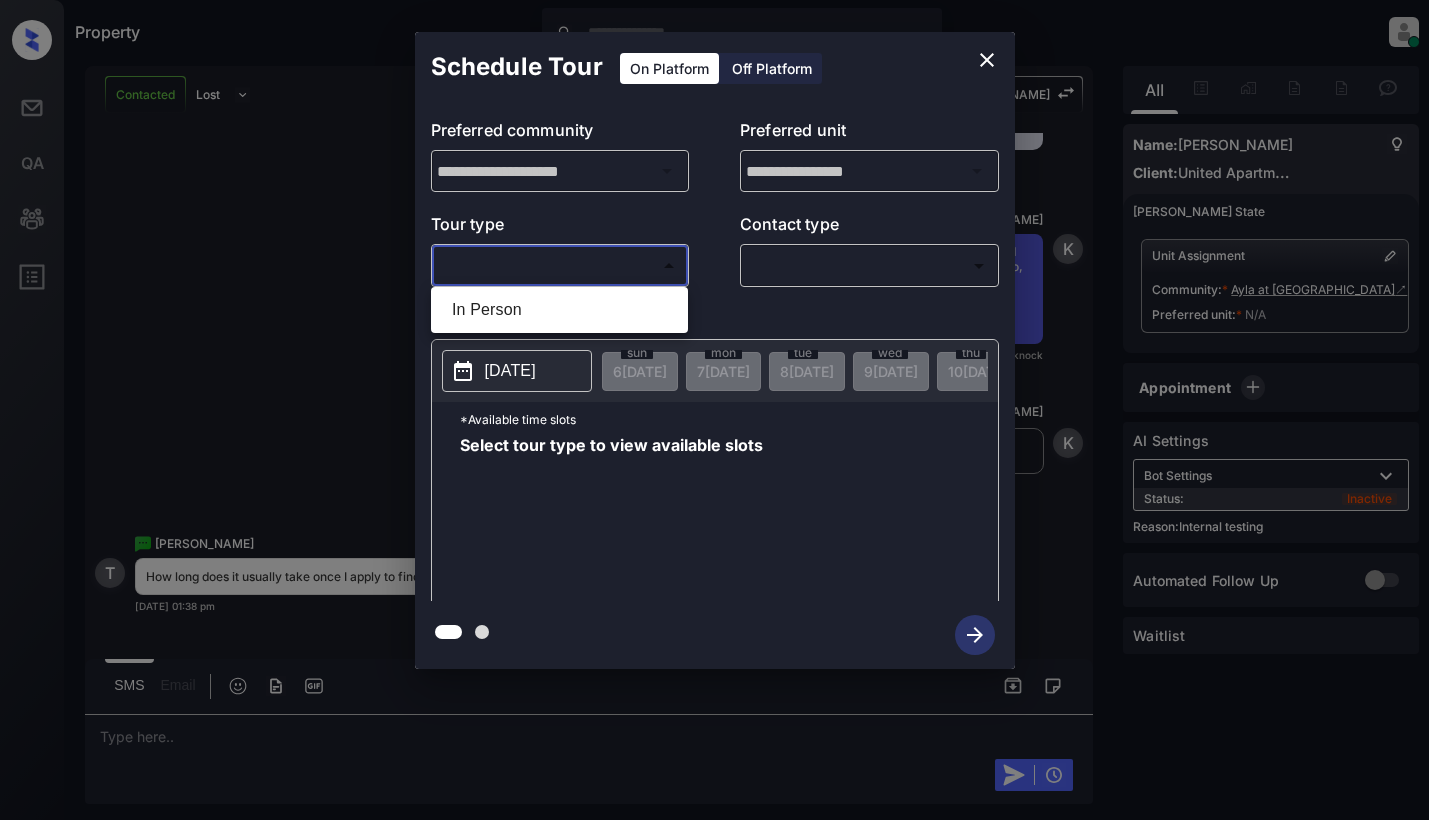 click at bounding box center [714, 410] 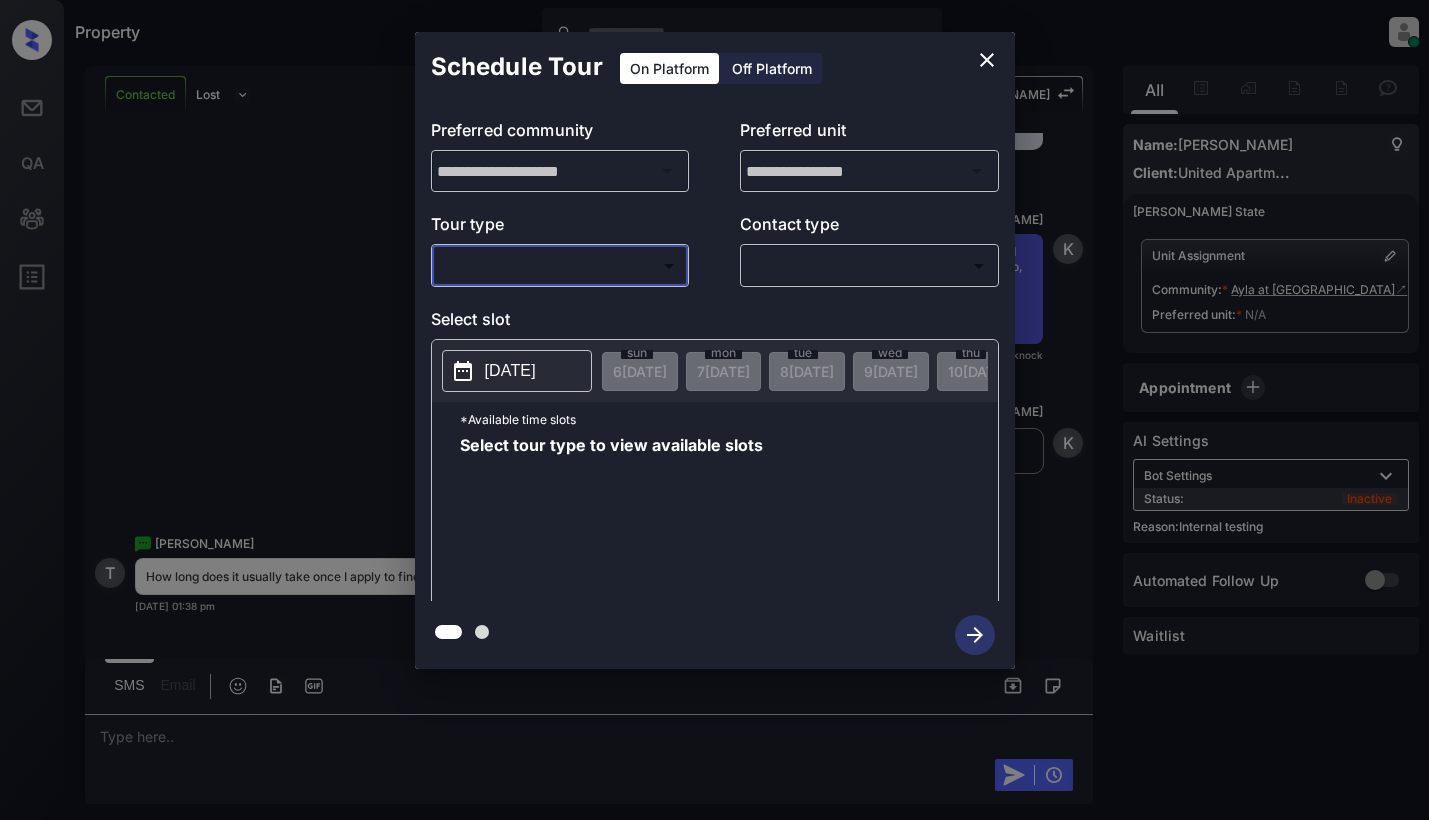 click 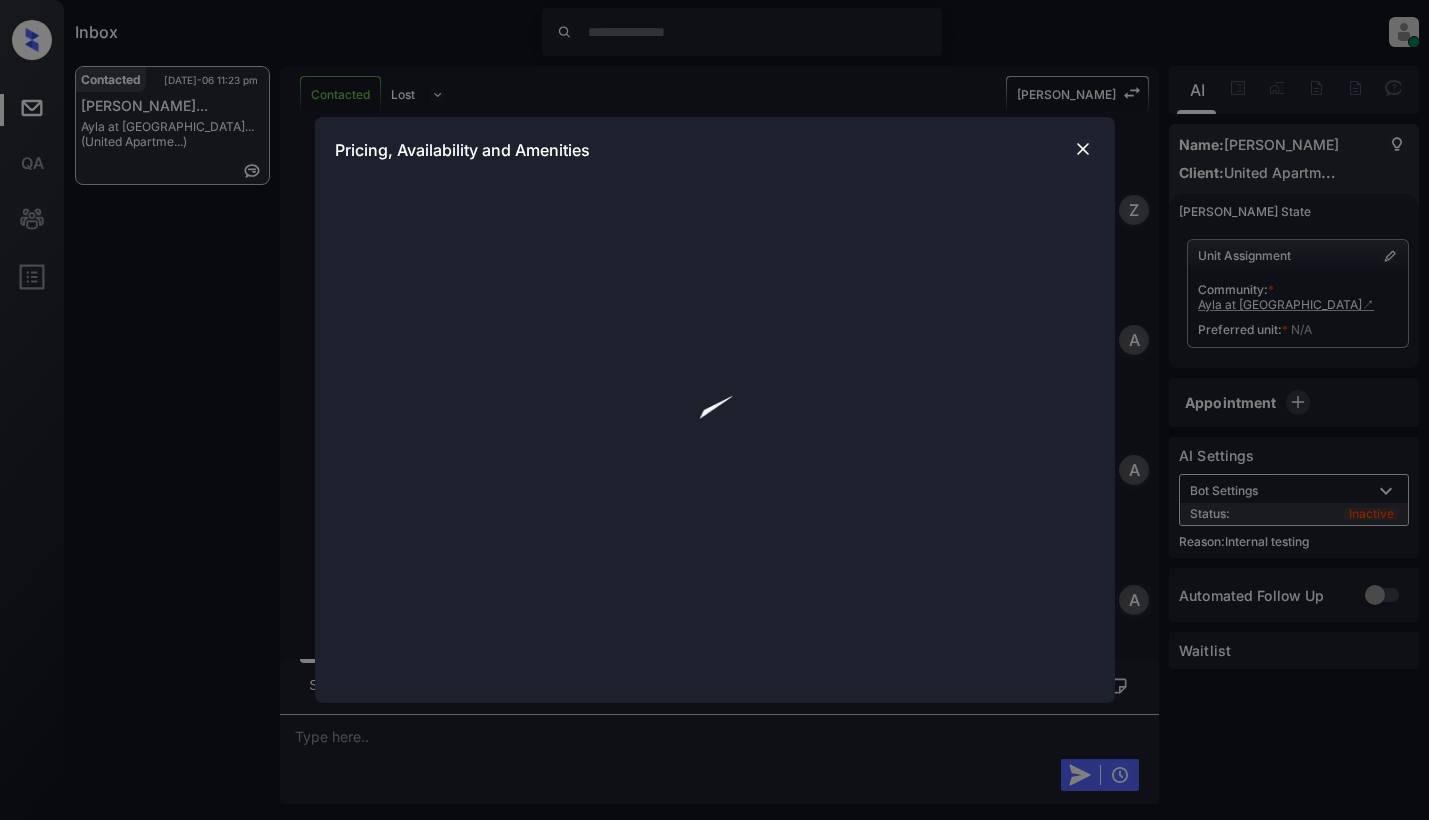 scroll, scrollTop: 0, scrollLeft: 0, axis: both 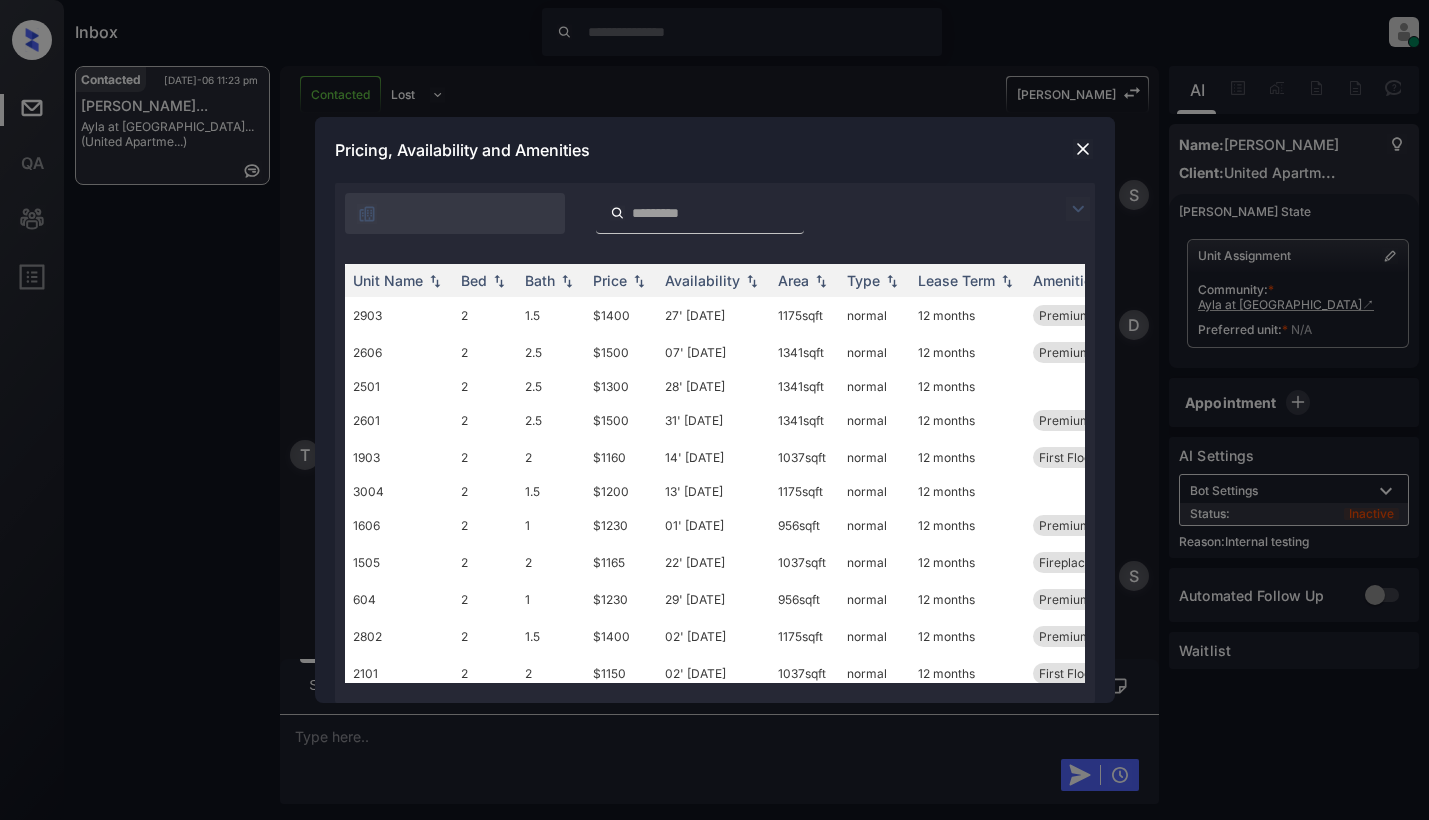 click at bounding box center [1078, 209] 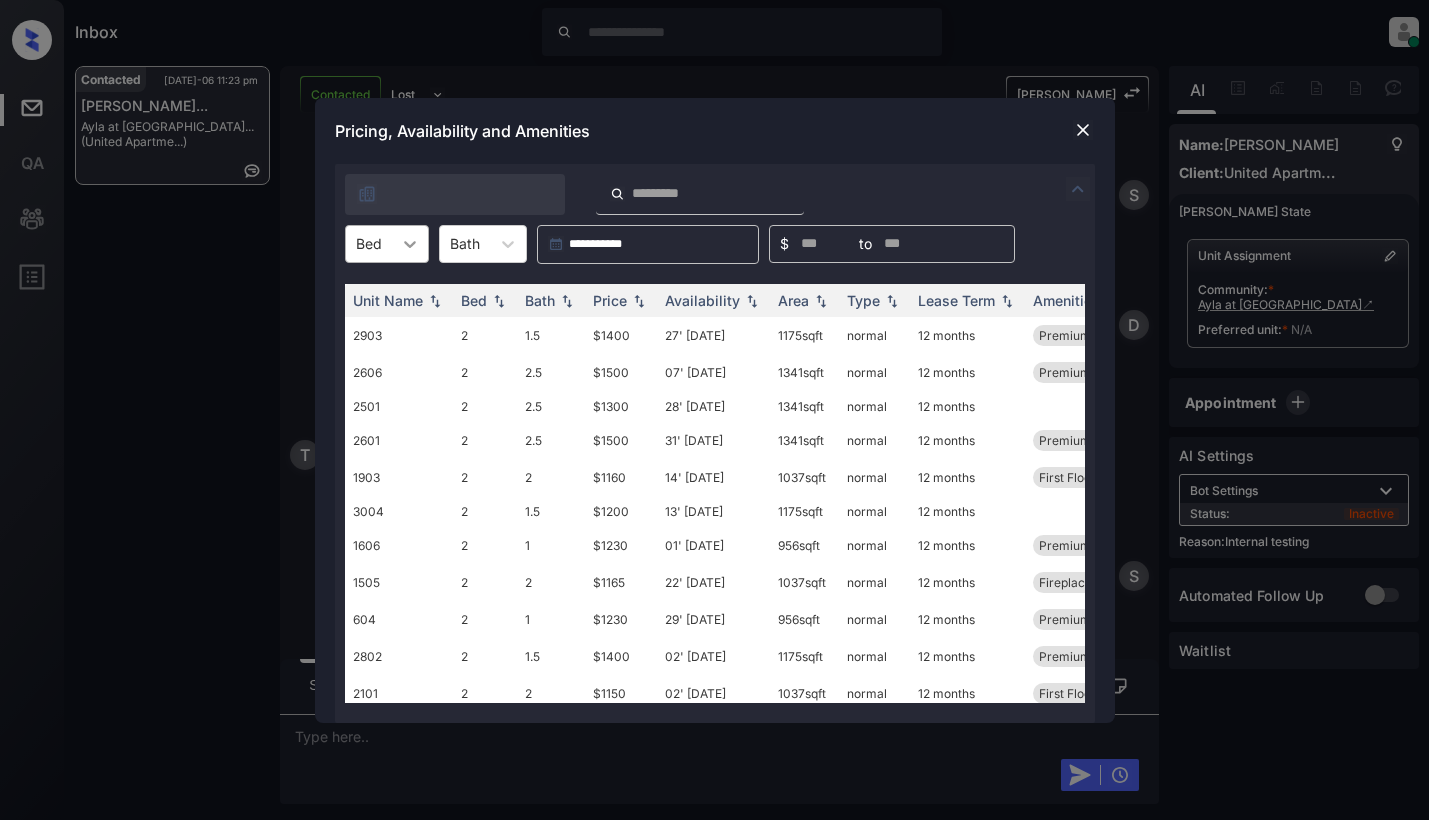 click at bounding box center [410, 244] 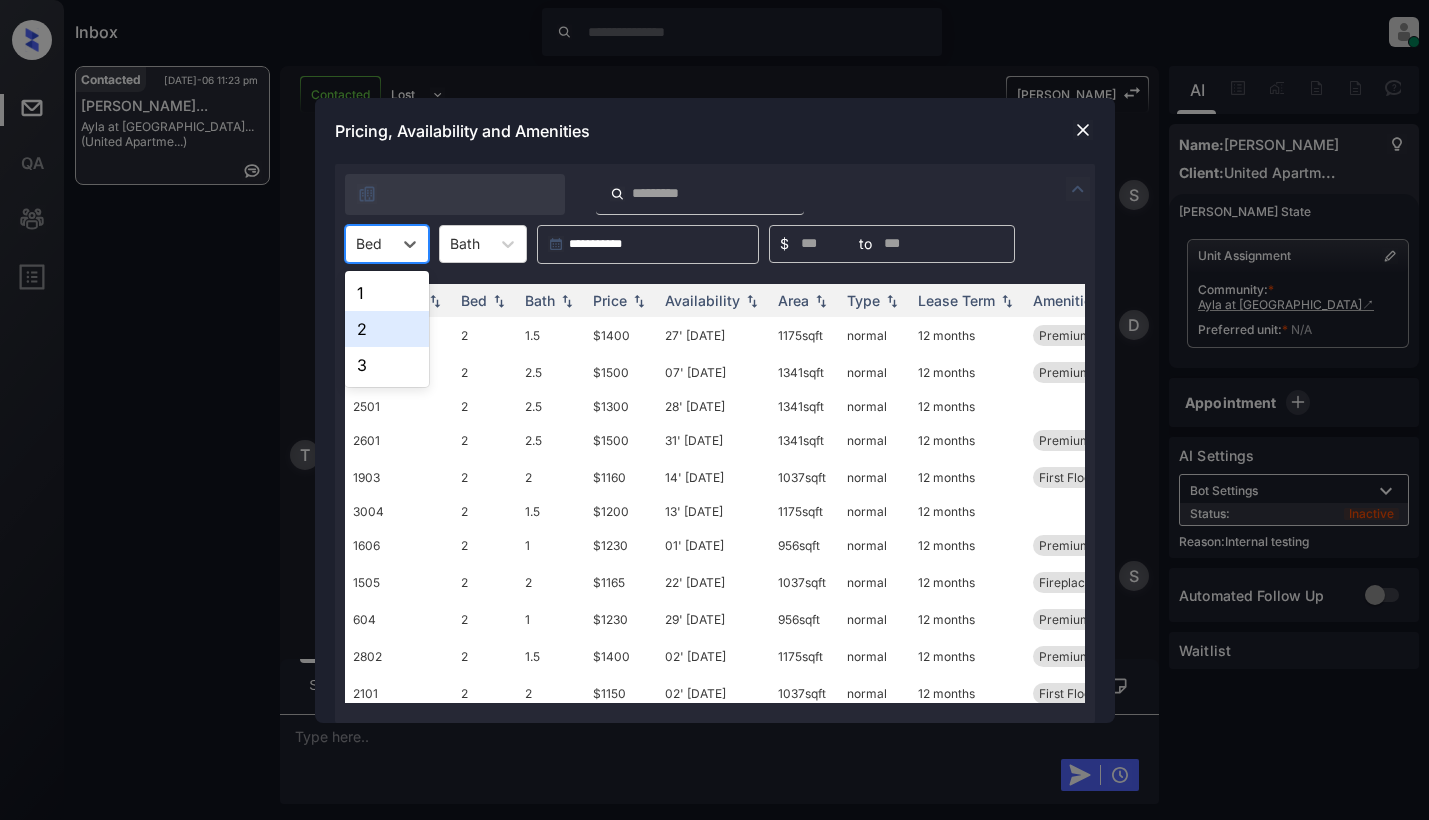 click on "2" at bounding box center (387, 329) 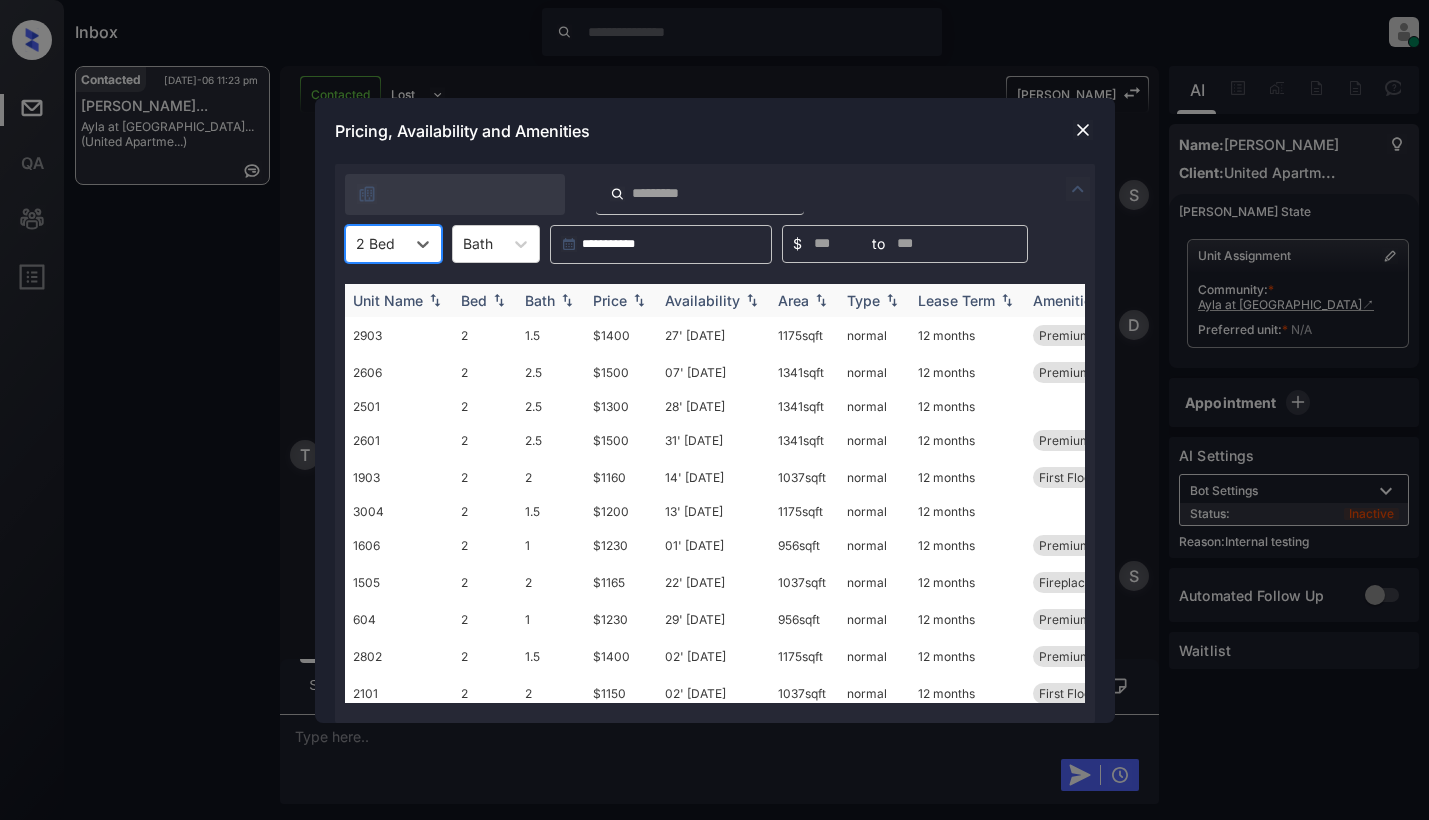 click on "Price" at bounding box center [610, 300] 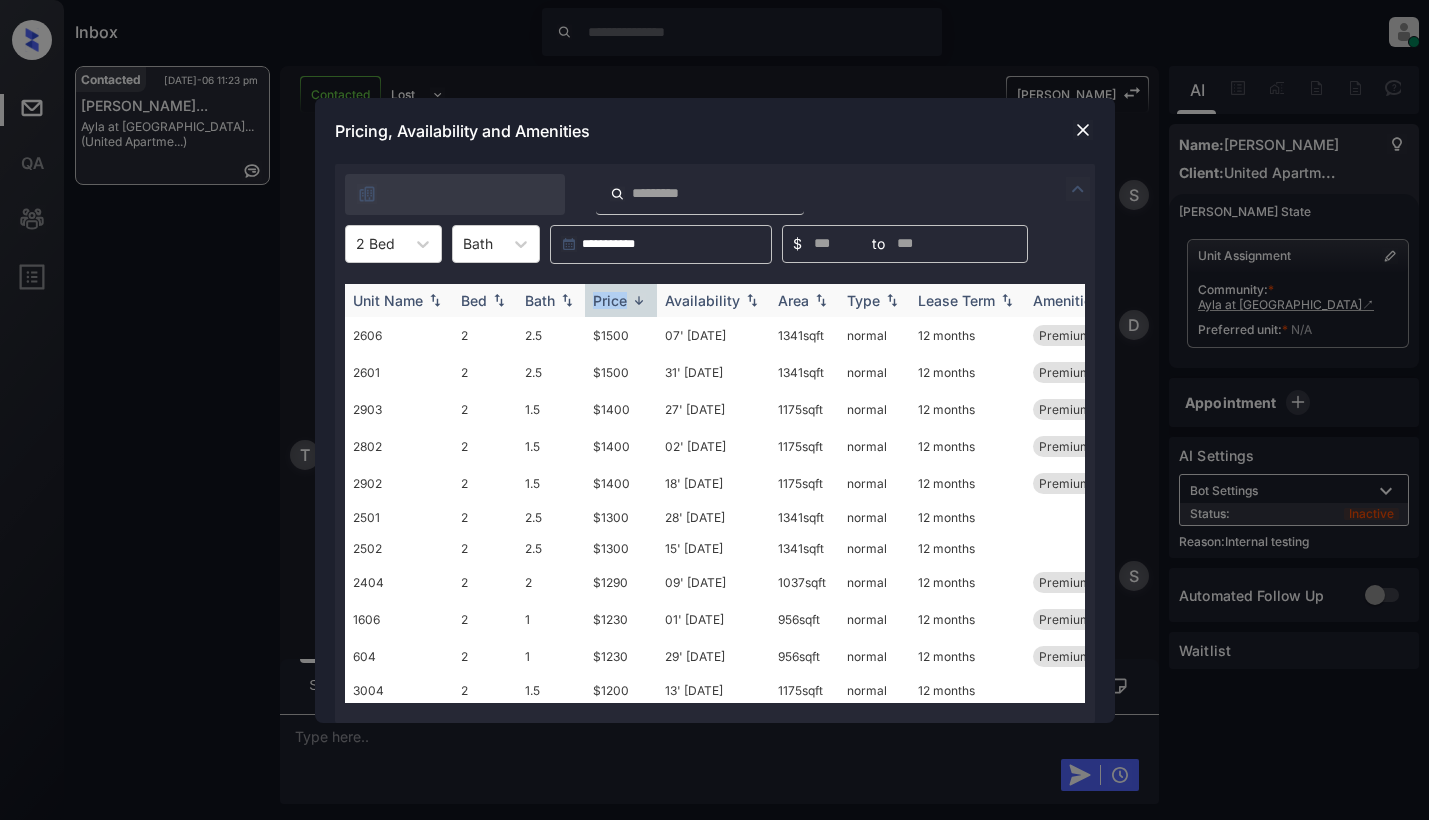 click on "Price" at bounding box center (610, 300) 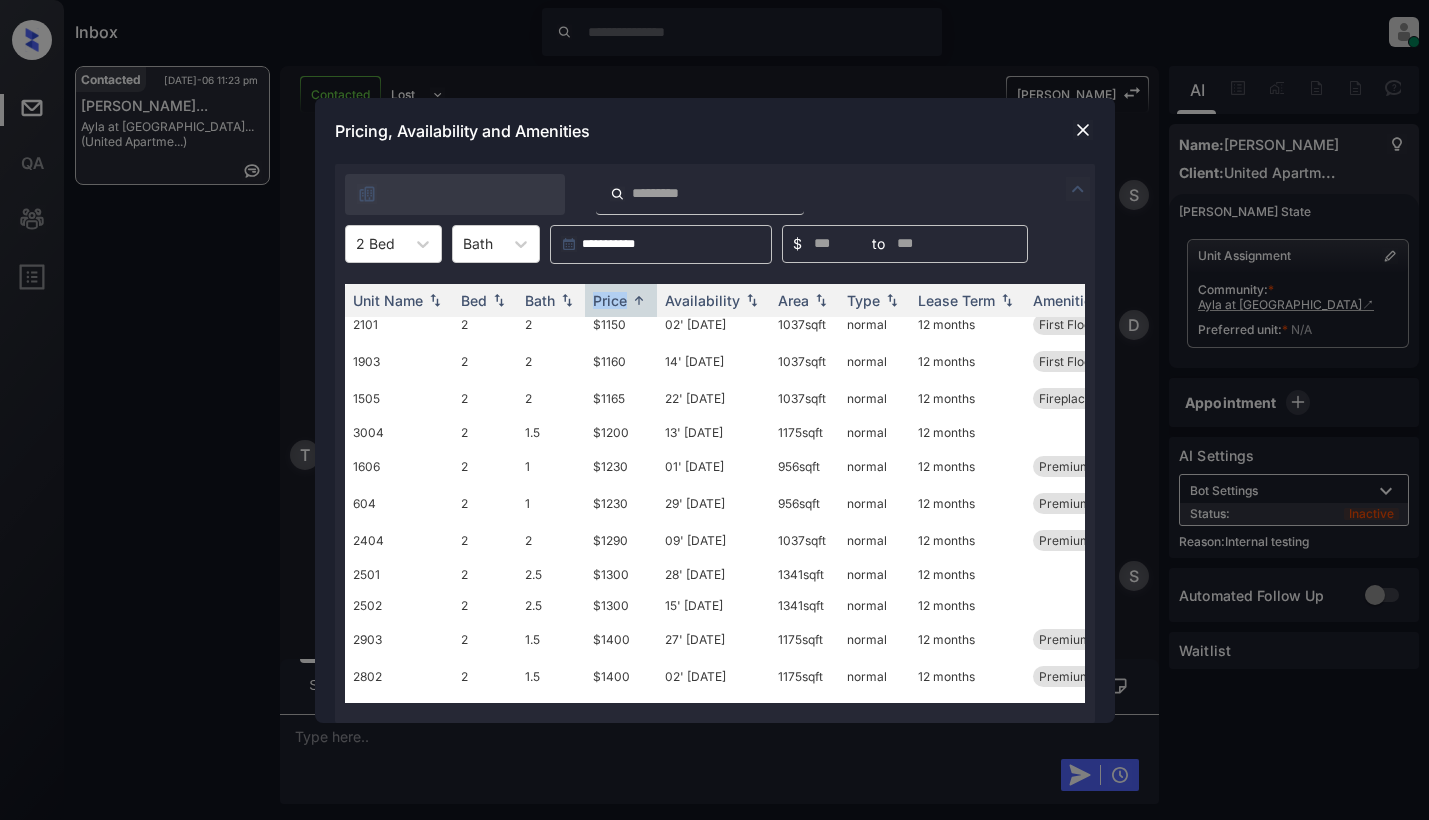 scroll, scrollTop: 0, scrollLeft: 0, axis: both 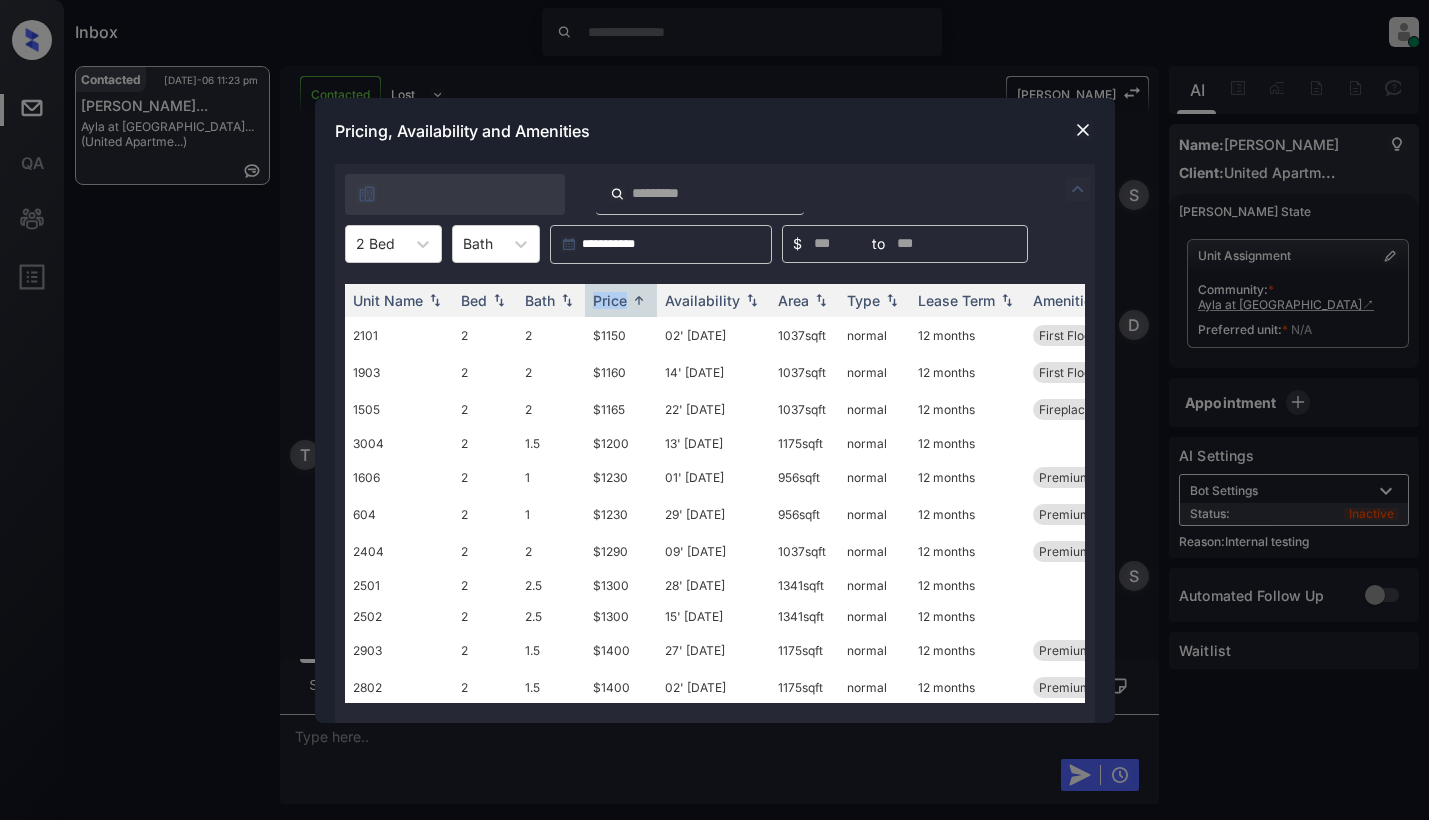 click at bounding box center [1083, 130] 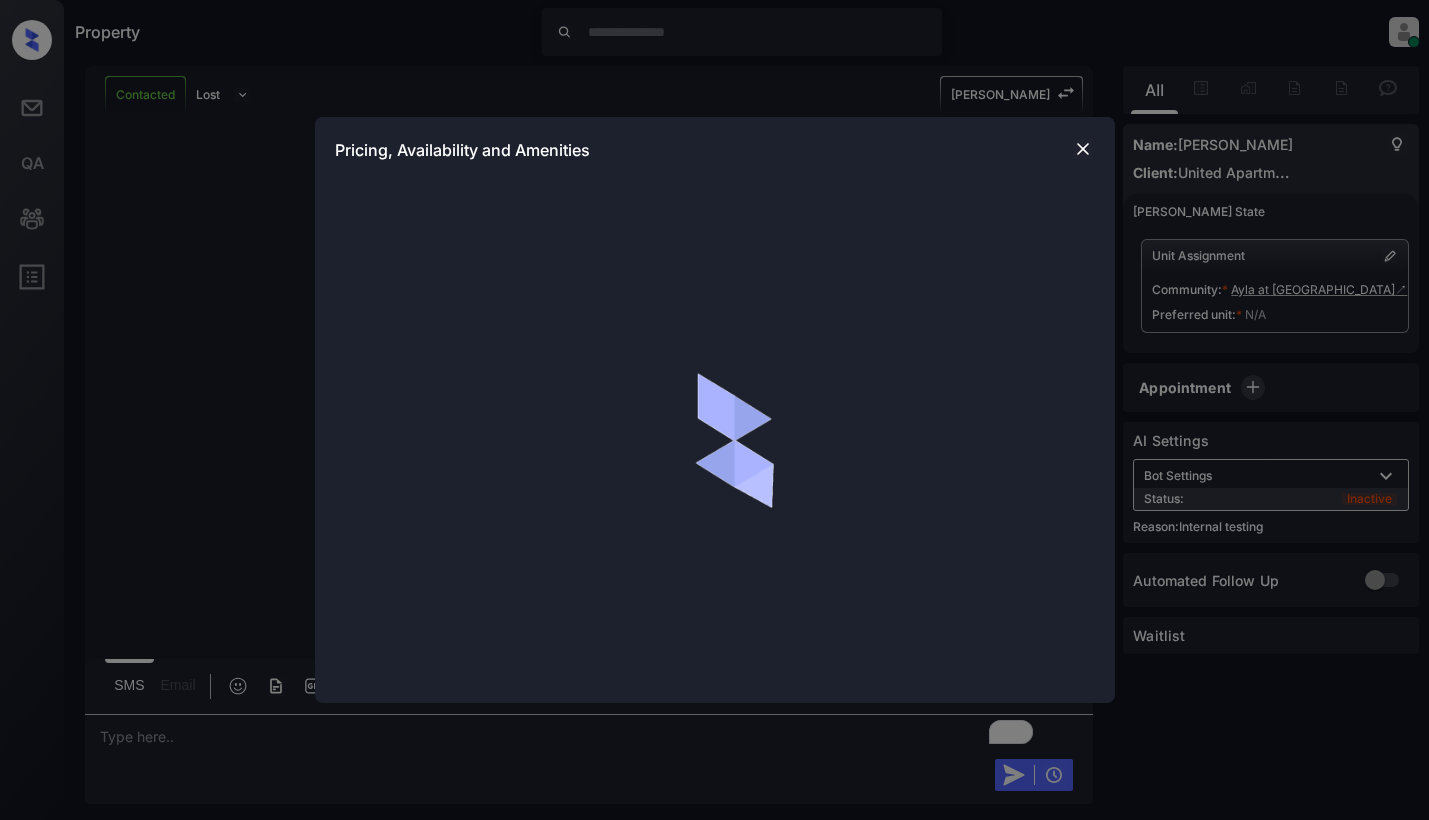 scroll, scrollTop: 0, scrollLeft: 0, axis: both 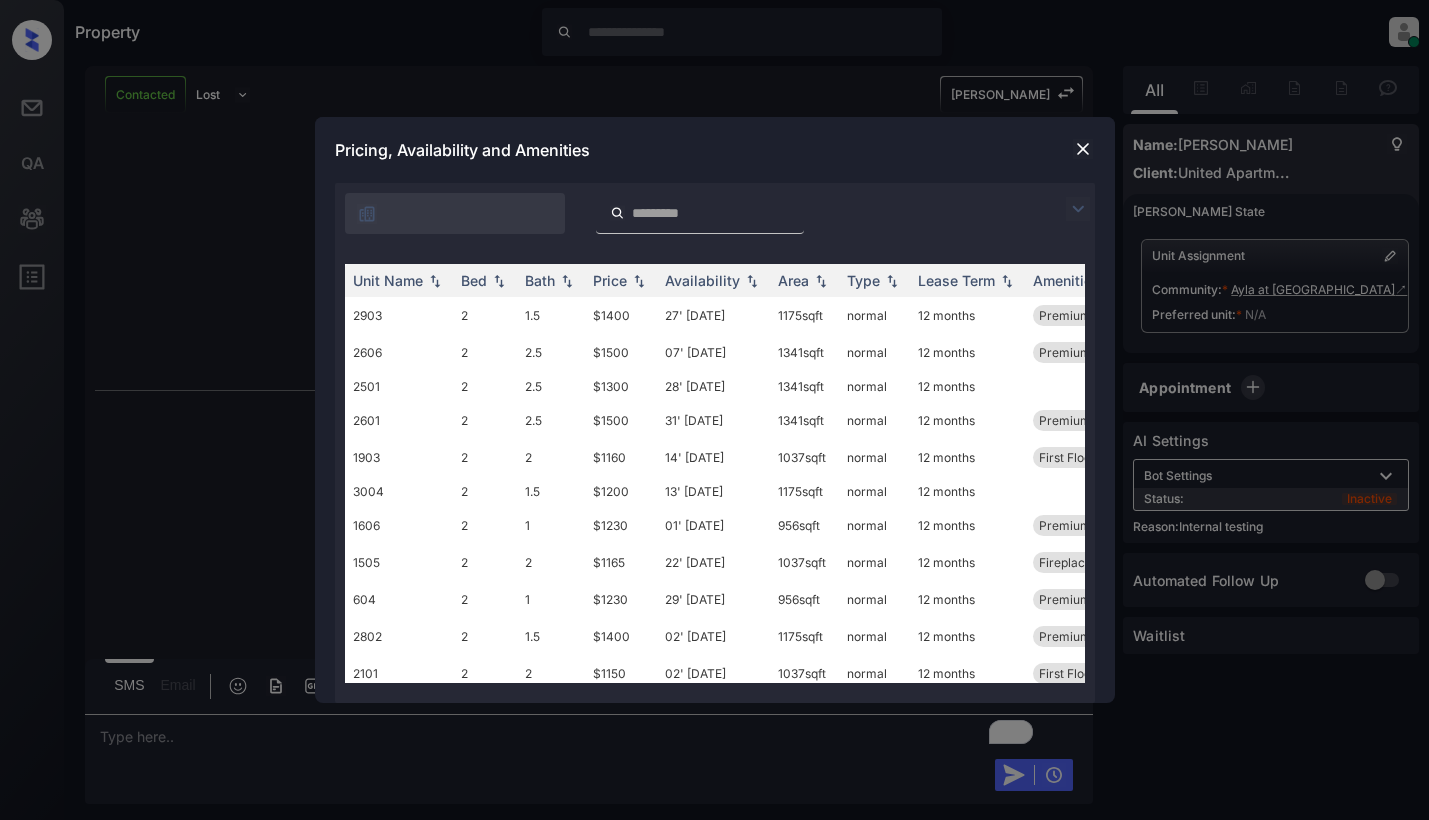 click at bounding box center (1078, 209) 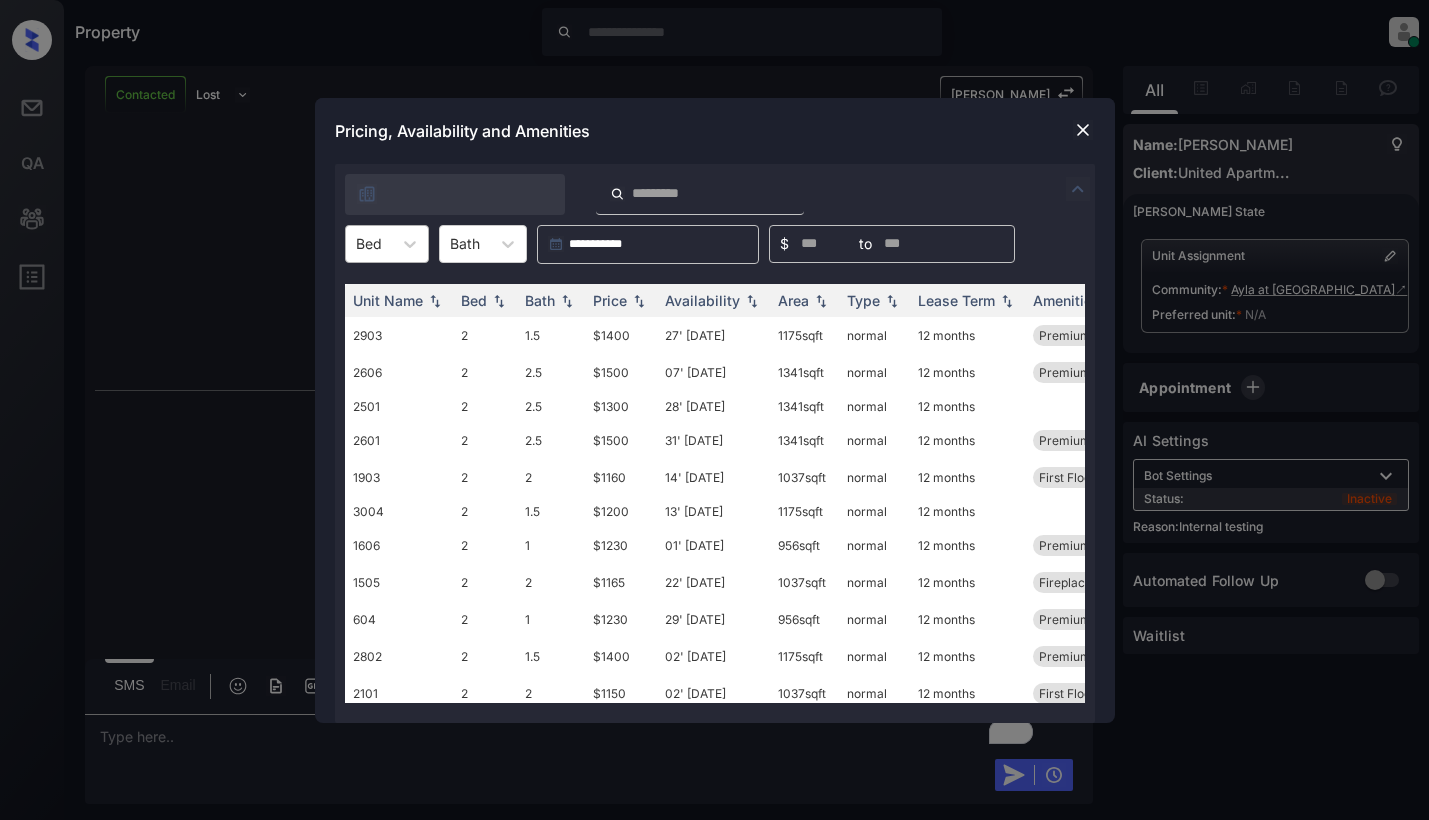 click at bounding box center [369, 243] 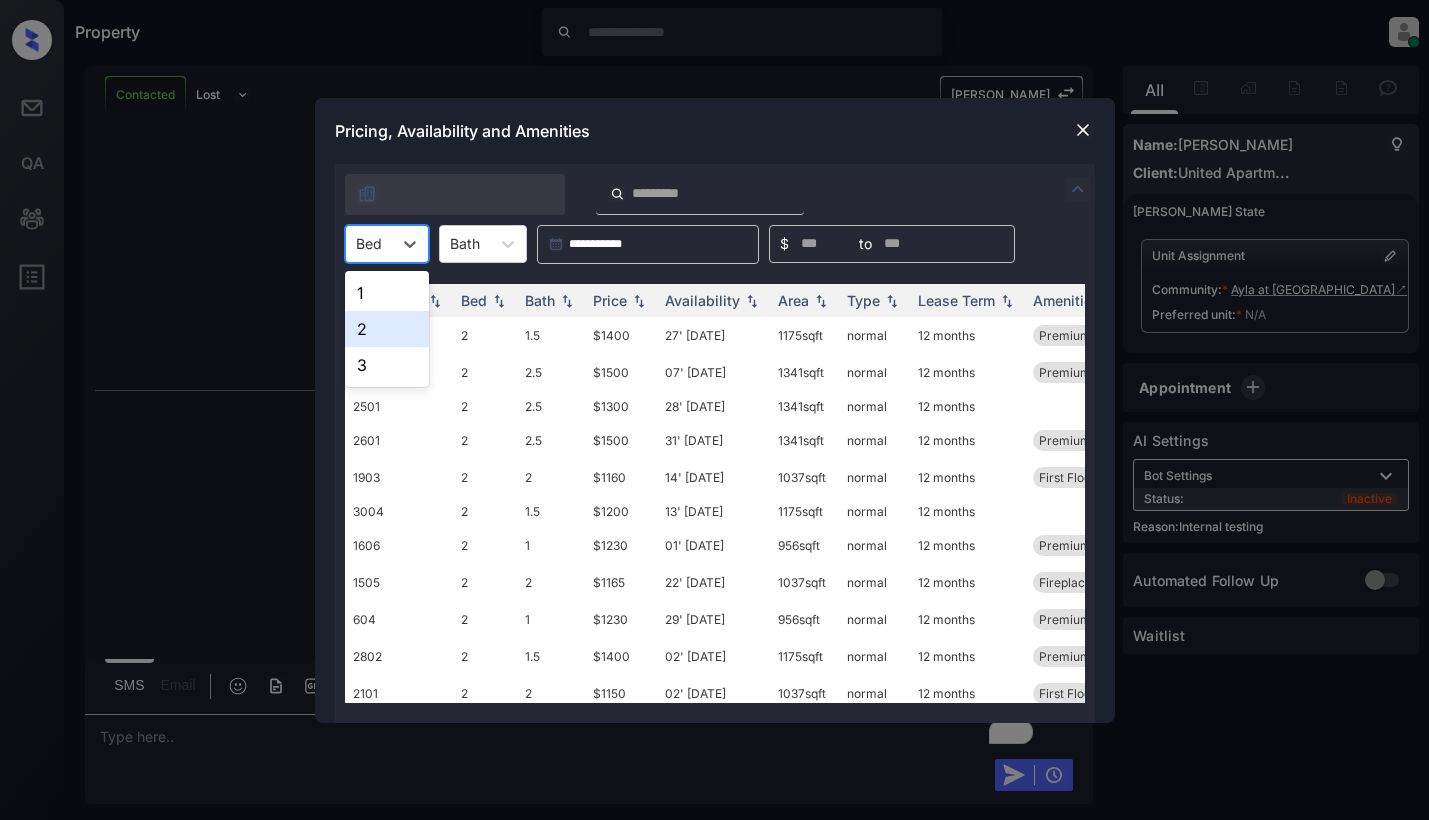 click on "2" at bounding box center (387, 329) 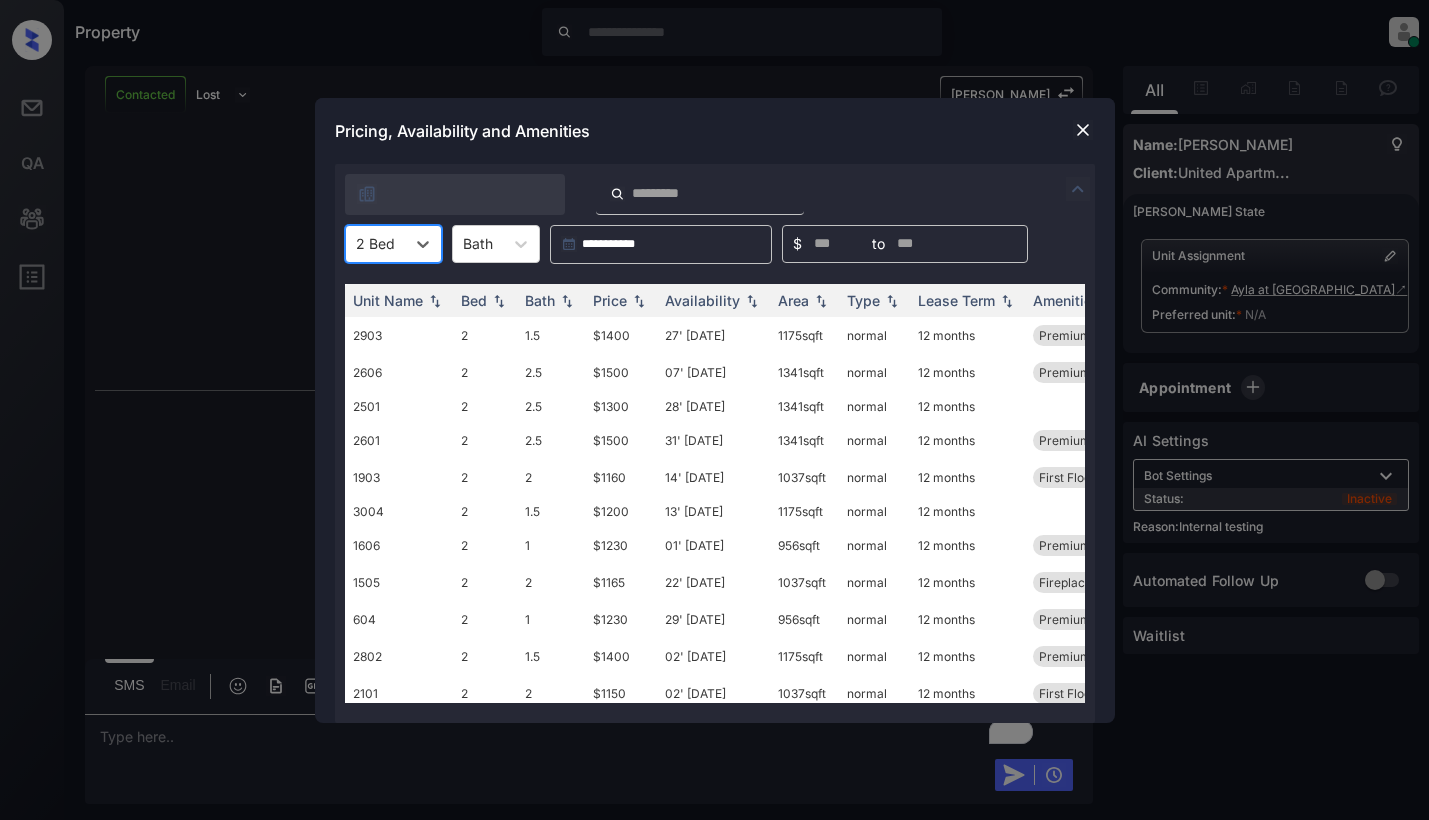 click on "Unit Name Bed Bath Price Availability Area Type Lease Term Amenities 2903 2 1.5 $1400 27' Feb 25 1175  sqft normal 12   months Premium TH 2606 2 2.5 $1500 07' Oct 24 1341  sqft normal 12   months Premium TH 2501 2 2.5 $1300 28' Feb 25 1341  sqft normal 12   months 2601 2 2.5 $1500 31' Oct 24 1341  sqft normal 12   months Premium TH 1903 2 2 $1160 14' Mar 25 1037  sqft normal 12   months First Floor Pool view 3004 2 1.5 $1200 13' Jun 25 1175  sqft normal 12   months 1606 2 1 $1230 01' Aug 25 956  sqft normal 12   months Premium 1505 2 2 $1165 22' May 25 1037  sqft normal 12   months Fireplace First Floor 604 2 1 $1230 29' May 25 956  sqft normal 12   months Premium 2802 2 1.5 $1400 02' Aug 25 1175  sqft normal 12   months Premium TH 2101 2 2 $1150 02' Aug 25 1037  sqft normal 12   months First Floor 2902 2 1.5 $1400 18' Jun 25 1175  sqft normal 12   months Premium TH 2404 2 2 $1290 09' Sep 25 1037  sqft normal 12   months Premium 2502 2 2.5 $1300 15' Jul 25 1341  sqft normal 12   months" at bounding box center [715, 493] 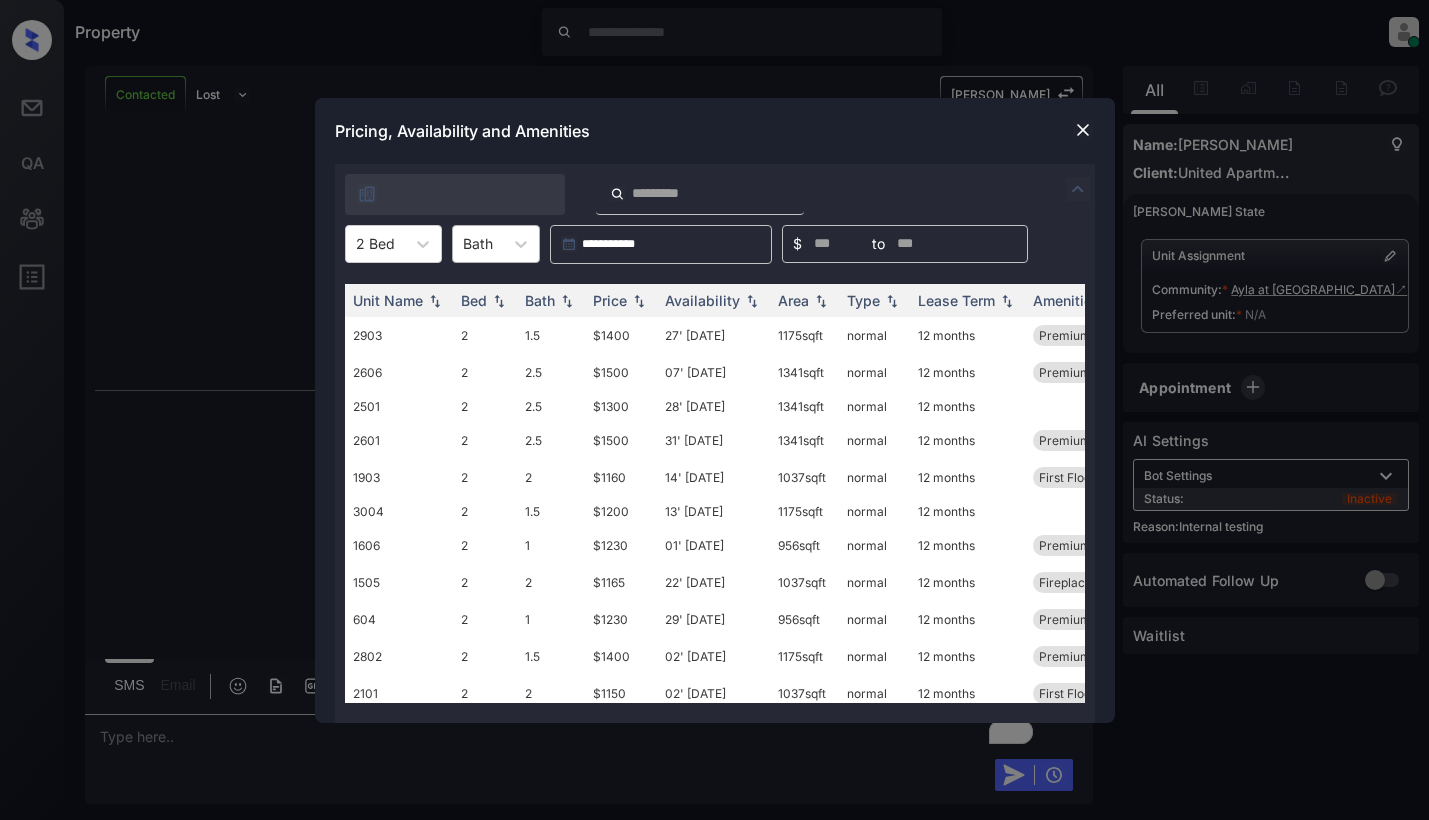 click at bounding box center (478, 243) 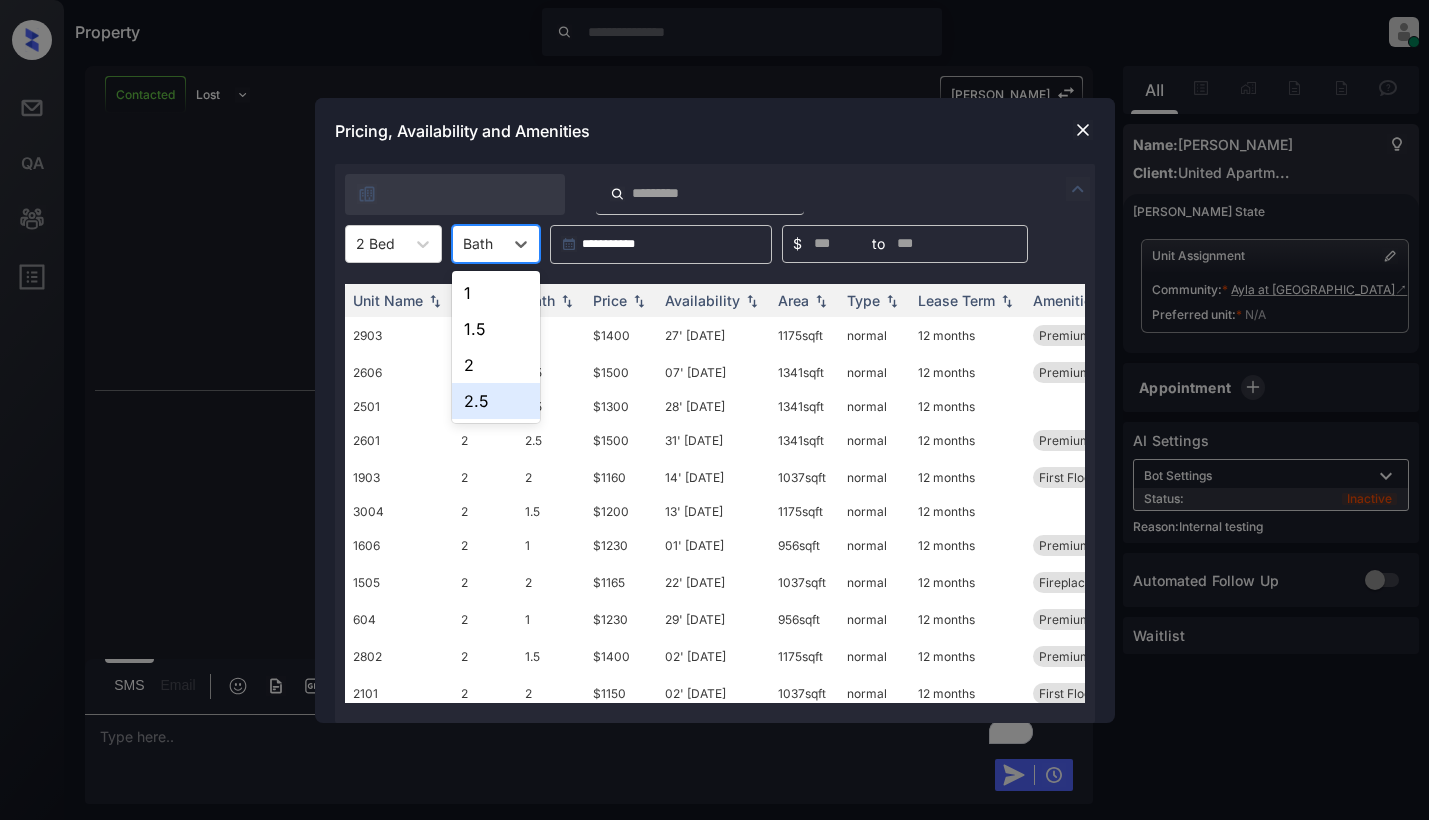 click on "2.5" at bounding box center (496, 401) 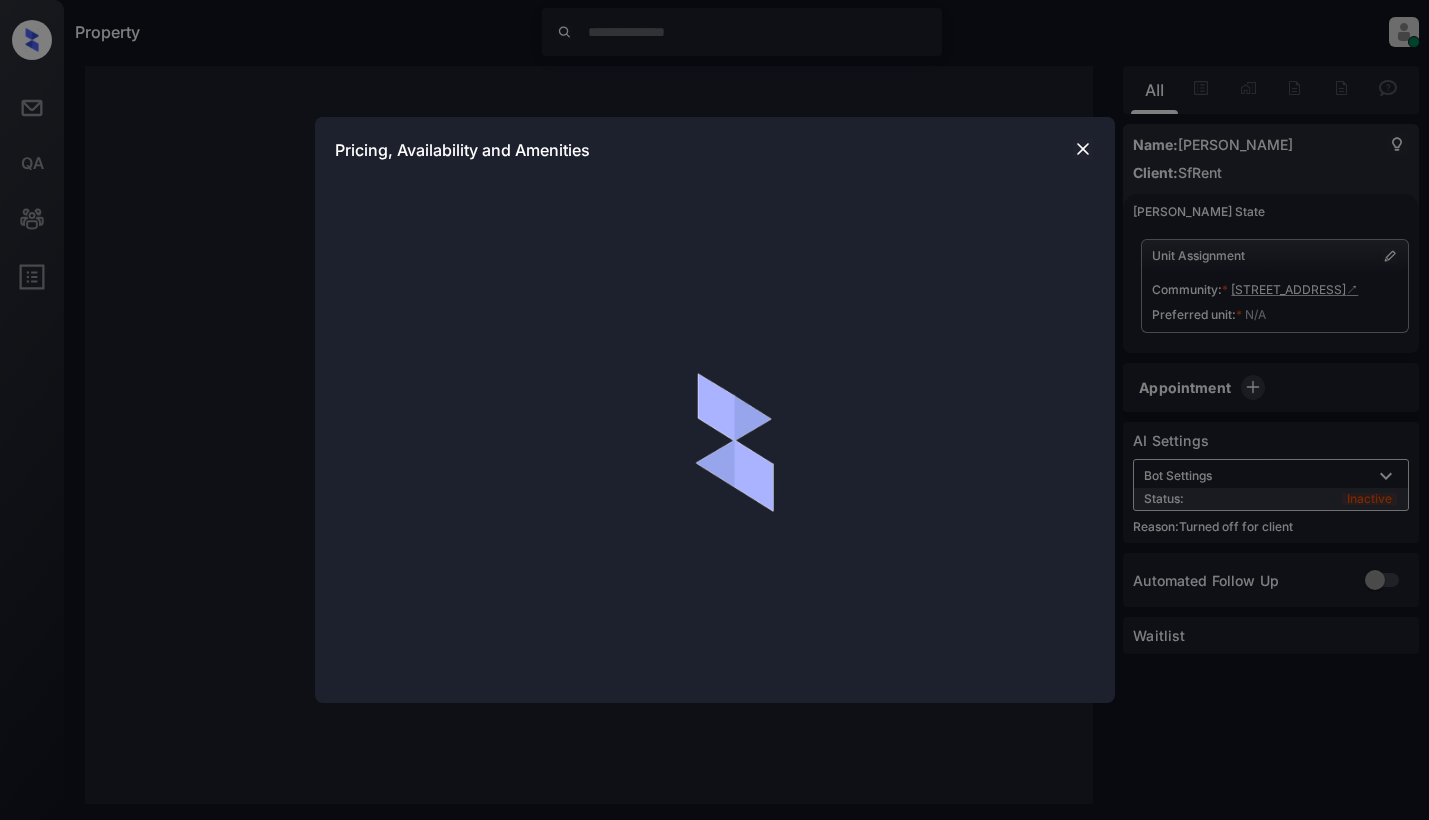 scroll, scrollTop: 0, scrollLeft: 0, axis: both 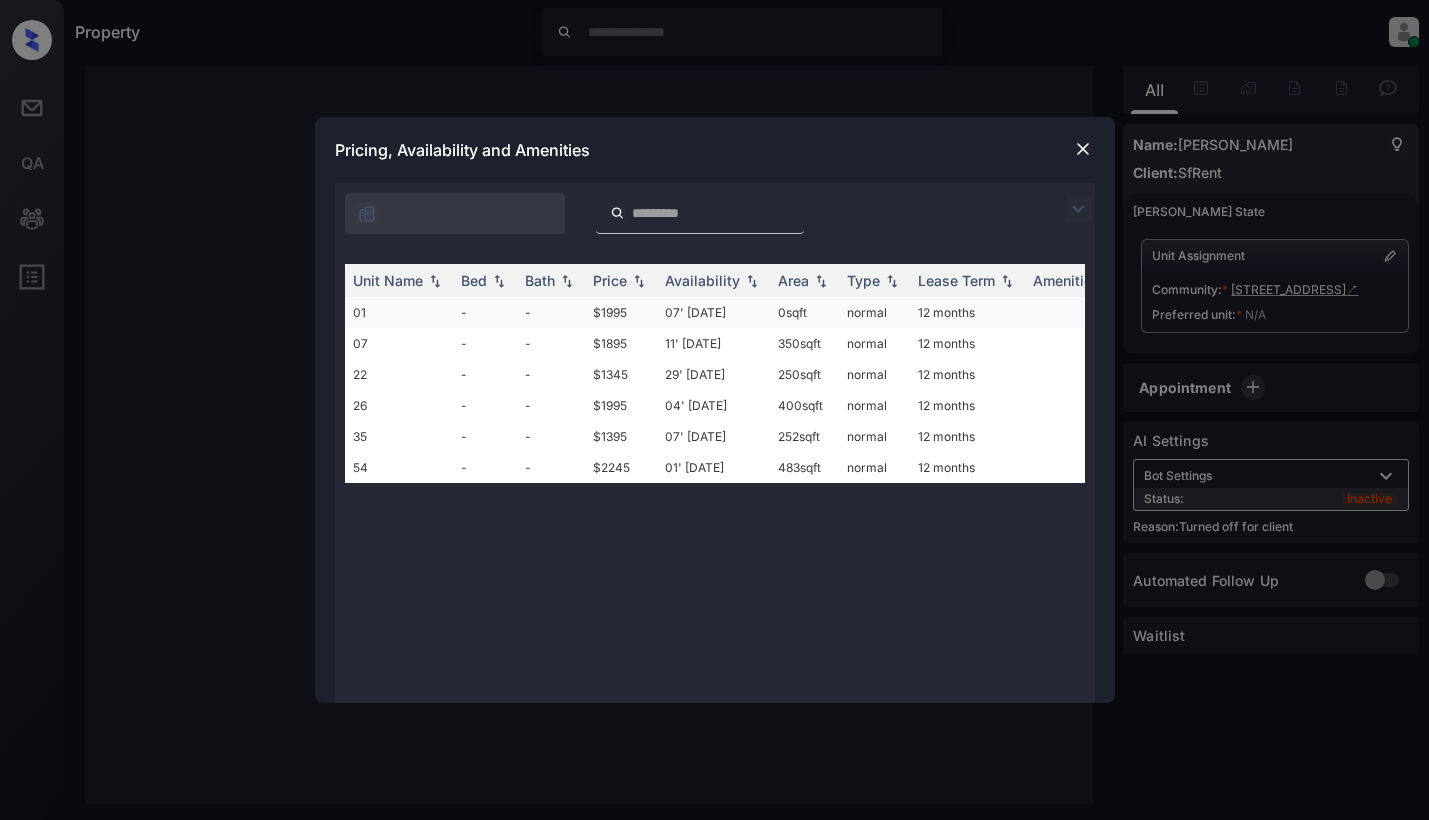 click on "07' Jul 25" at bounding box center (713, 312) 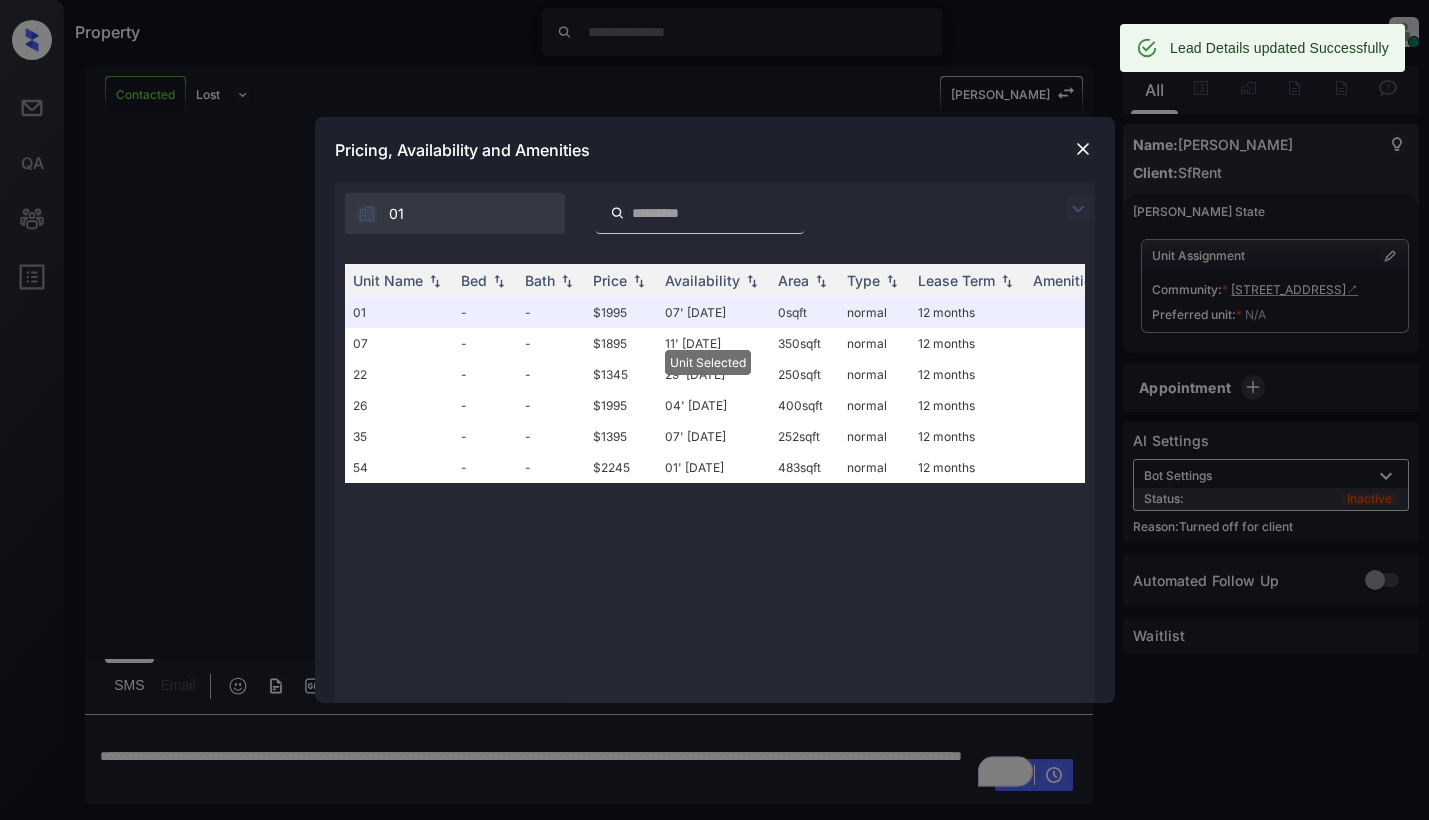 scroll, scrollTop: 550, scrollLeft: 0, axis: vertical 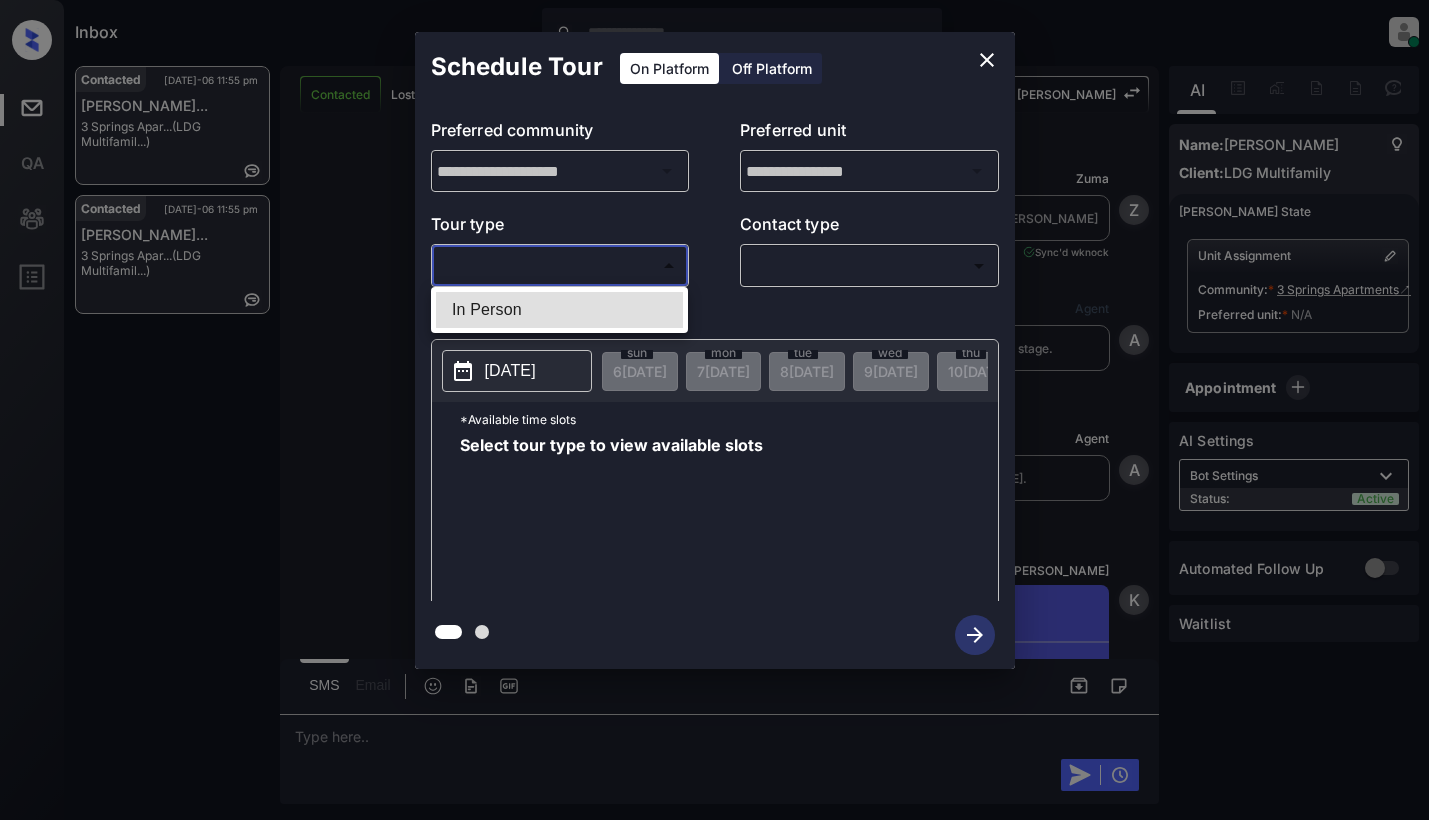 click on "Inbox [PERSON_NAME] Online Set yourself   offline Set yourself   on break Profile Switch to  light  mode Sign out Contacted [DATE]-06 11:55 pm   [PERSON_NAME] Jord... 3 Springs Apar...  (LDG Multifamil...) Contacted [DATE]-06 11:55 pm   [PERSON_NAME]... 3 Springs Apar...  (LDG Multifamil...) Contacted Lost Lead Sentiment: Angry Upon sliding the acknowledgement:  Lead will move to lost stage. * ​ SMS and call option will be set to opt out. AFM will be turned off for the lead. [PERSON_NAME] New Message [PERSON_NAME] Lead transferred to leasing agent: [PERSON_NAME] [DATE] 07:20 pm  Sync'd w  knock Z New Message Agent Lead created via webhook in Inbound stage. [DATE] 07:20 pm A New Message Agent AFM Request sent to [PERSON_NAME]. [DATE] 07:20 pm A New Message [PERSON_NAME] From:   [EMAIL_ADDRESS][DOMAIN_NAME] To:   [EMAIL_ADDRESS][DOMAIN_NAME] Hi [PERSON_NAME],
This is [PERSON_NAME] with 3 Springs Apartments. We’d love to have you come tour with us. What’s a good day and time for you?
Best, [PERSON_NAME]
[DATE] 07:20 pm    Sync'd w" at bounding box center (714, 410) 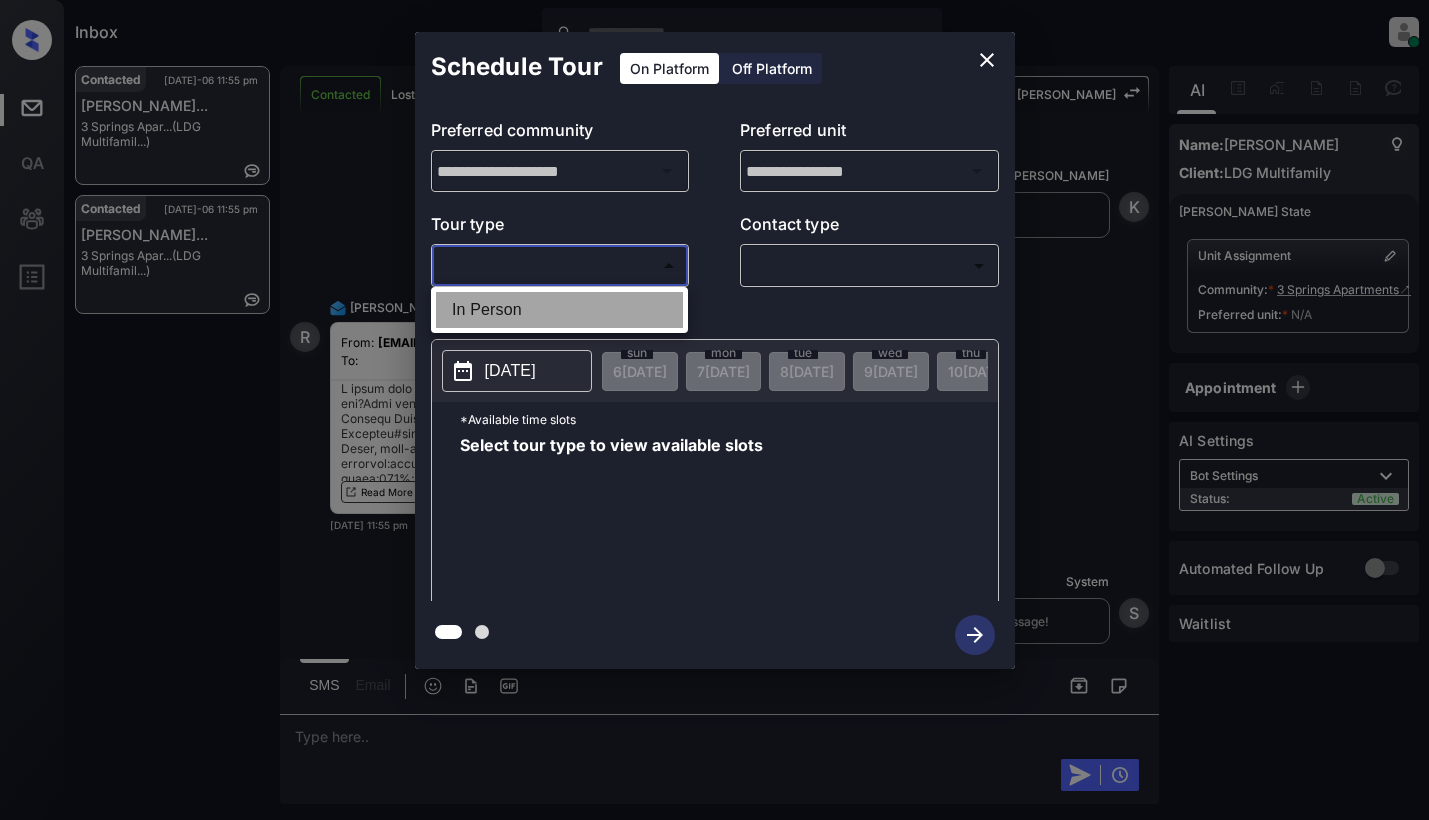 click on "In Person" at bounding box center [559, 310] 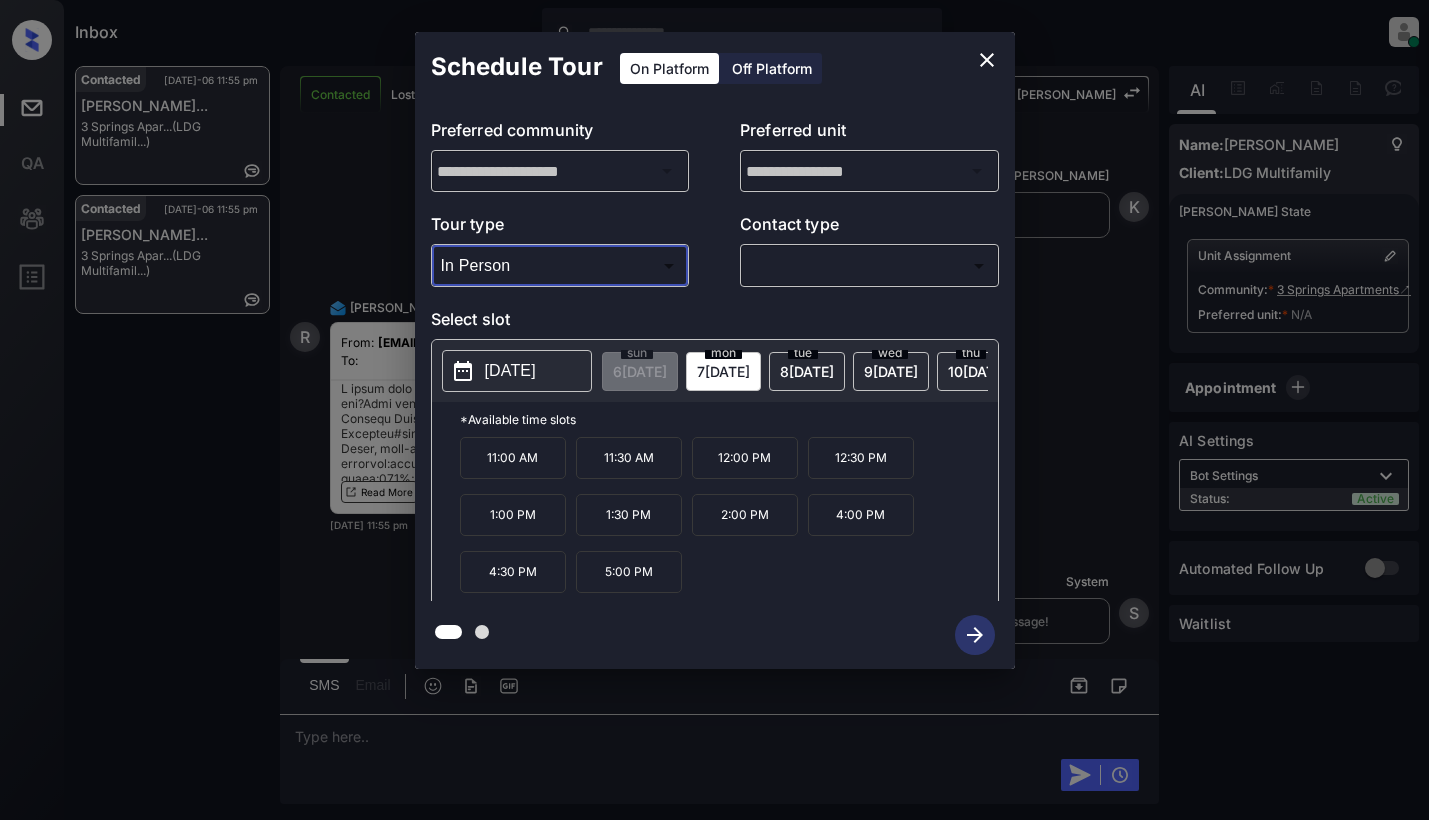 click 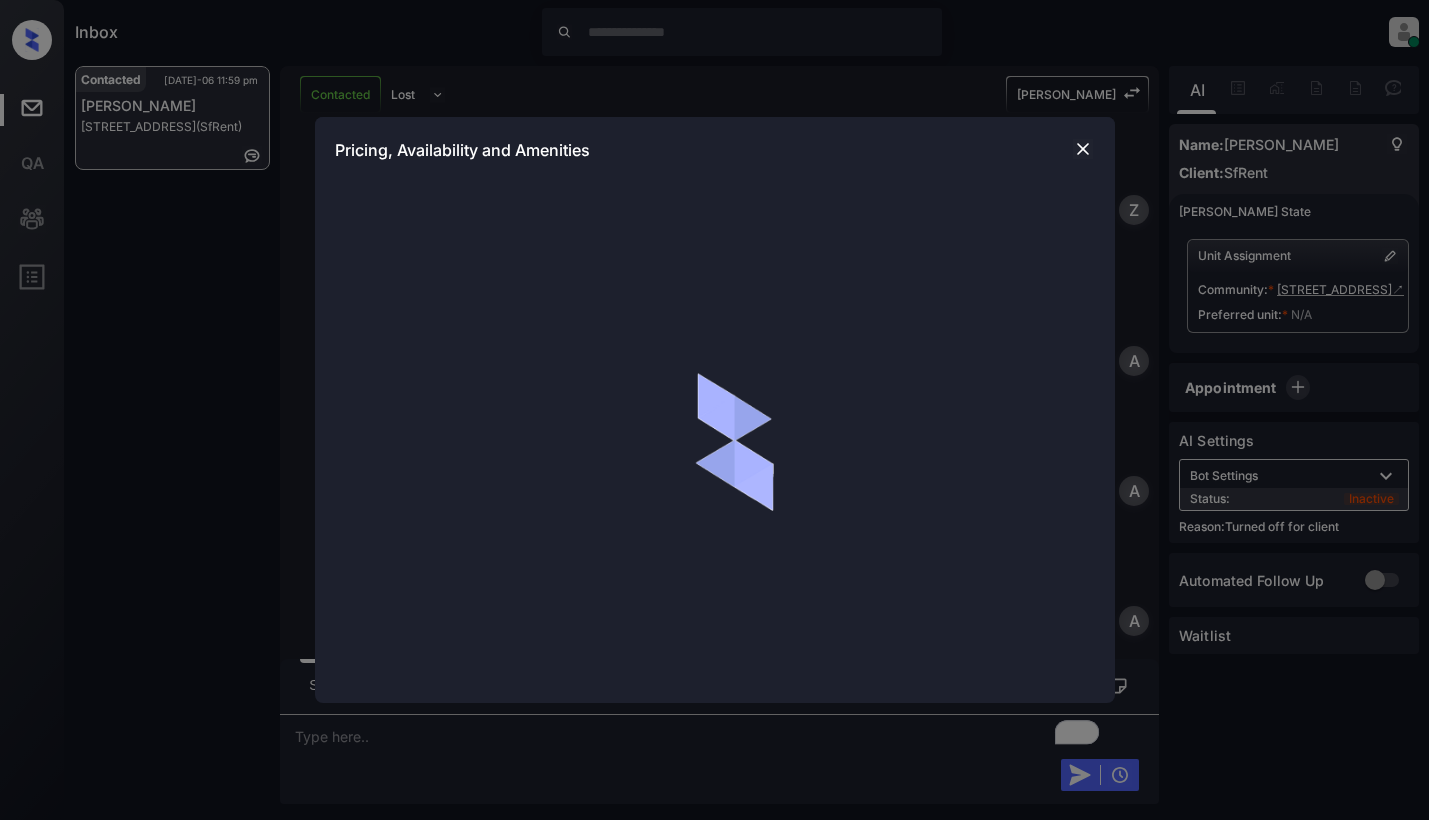 scroll, scrollTop: 0, scrollLeft: 0, axis: both 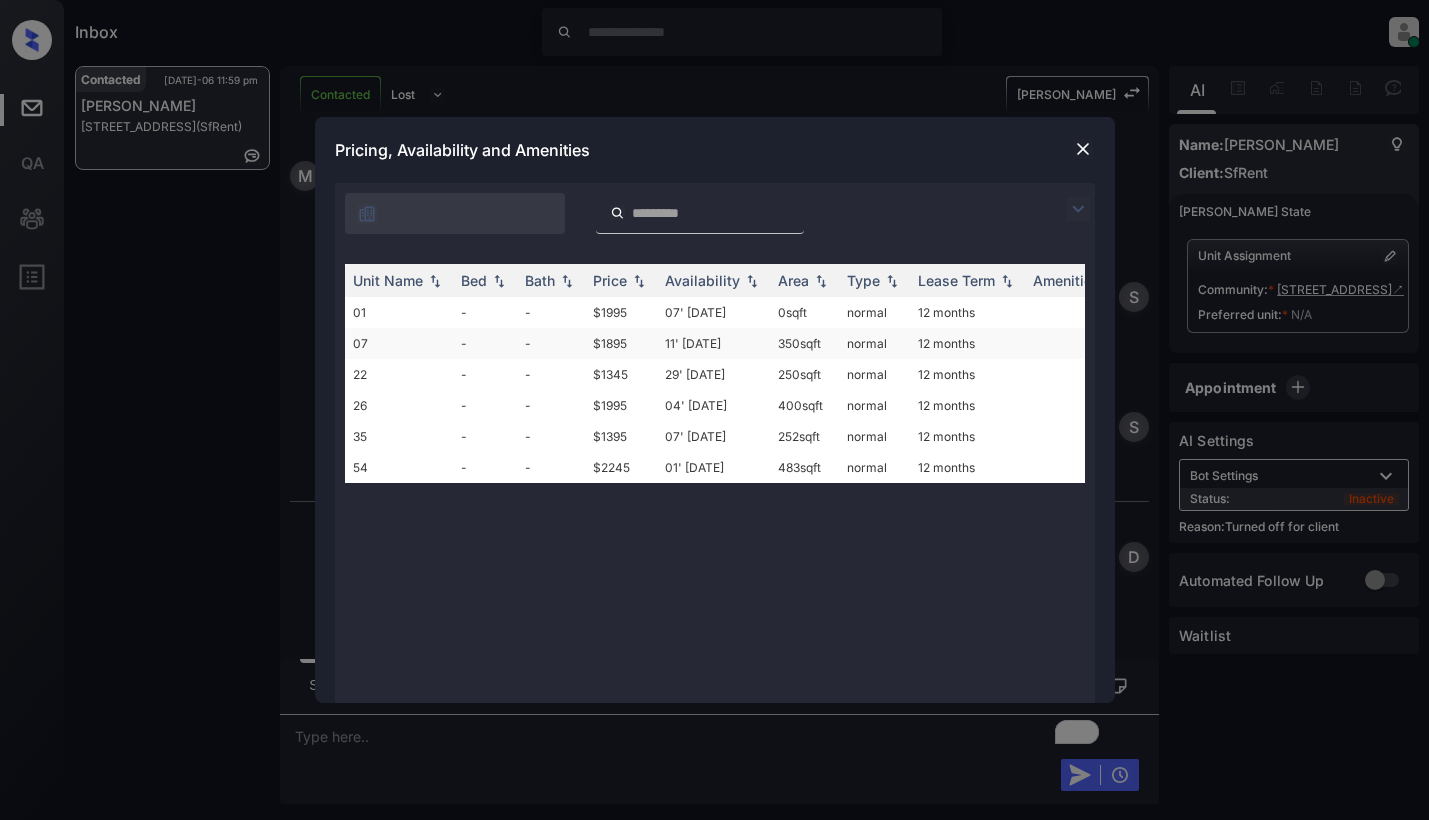 click on "11' [DATE]" at bounding box center (713, 343) 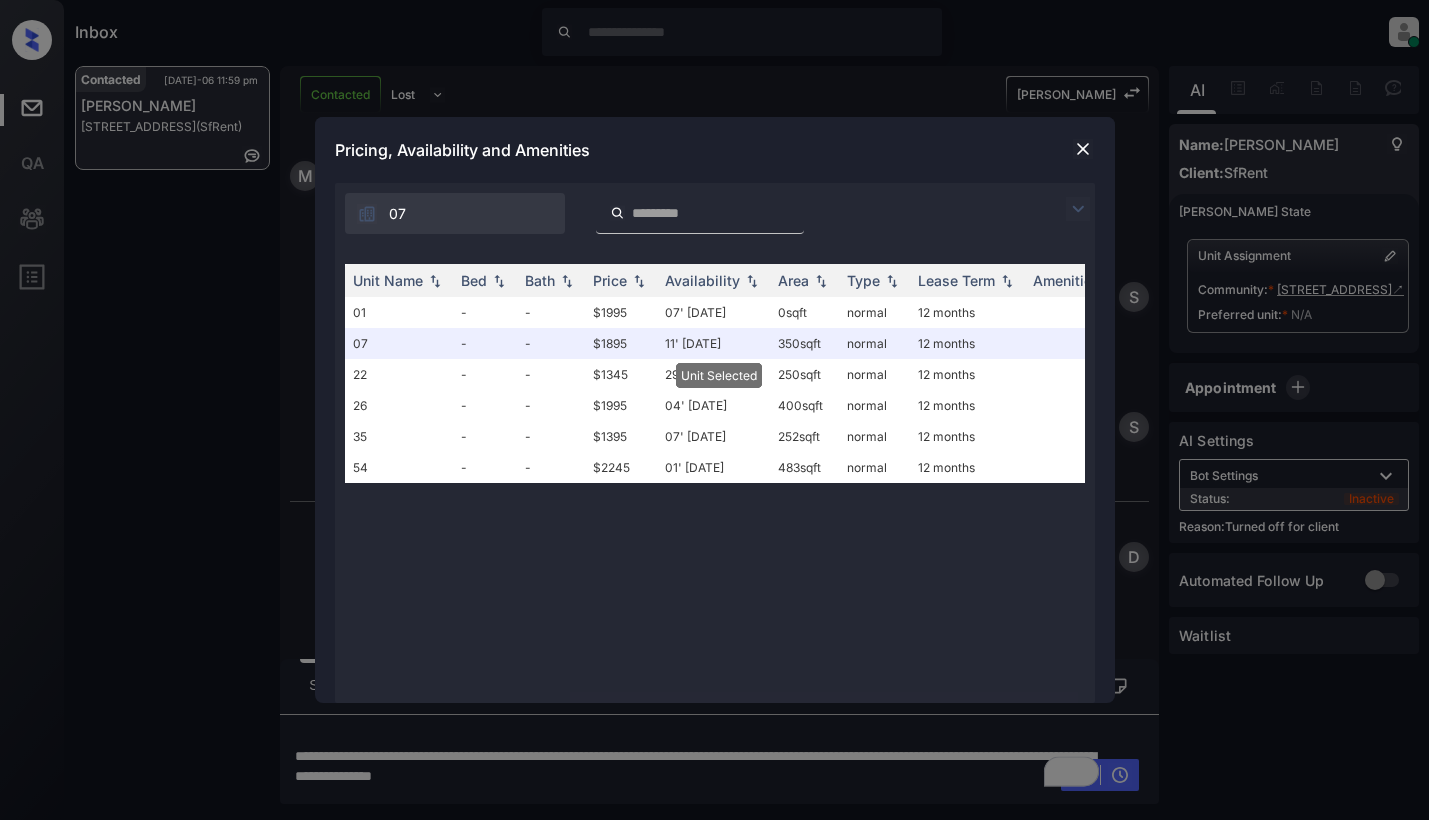 click on "Pricing, Availability and Amenities" at bounding box center [715, 150] 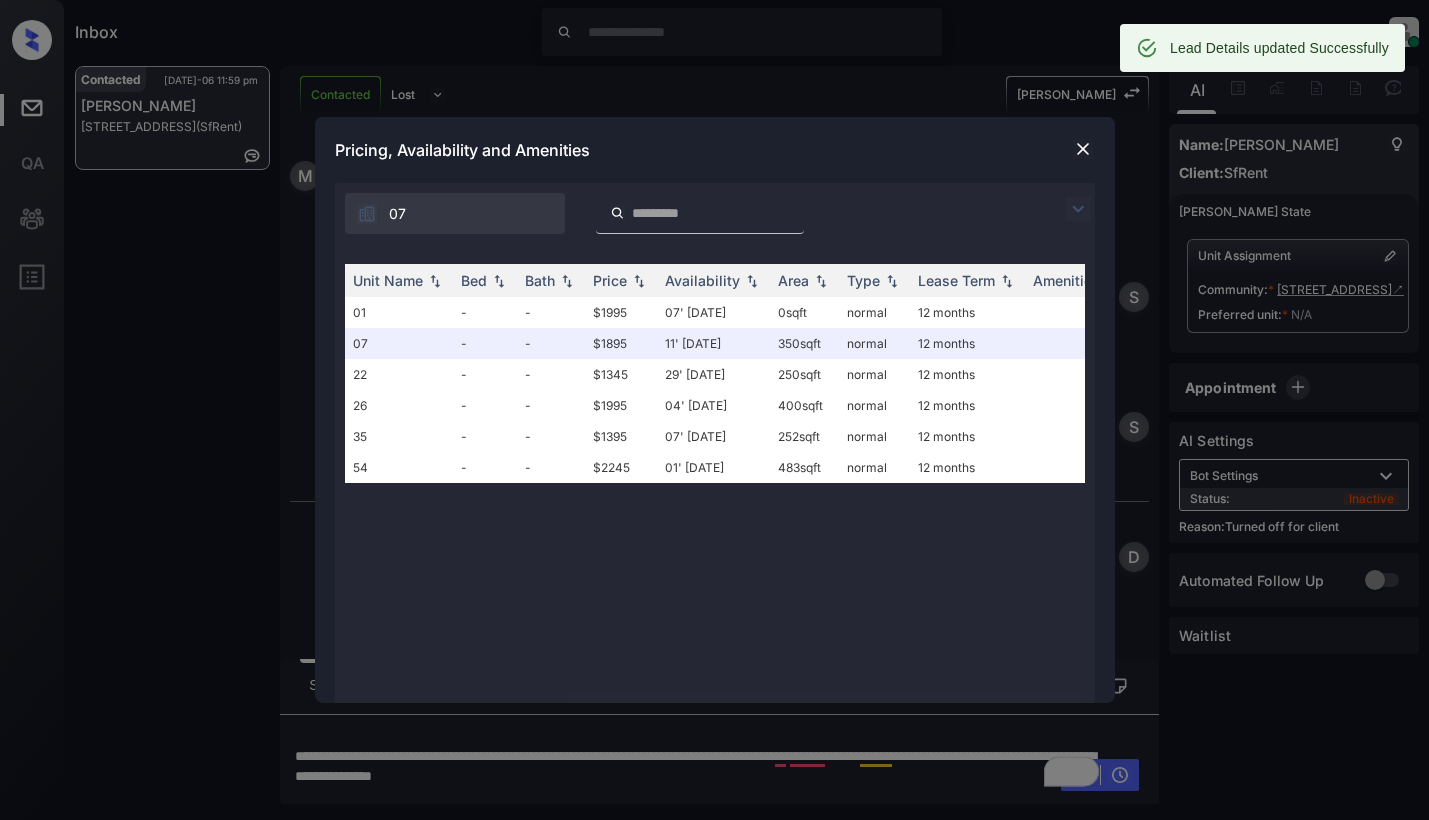 click at bounding box center (1083, 149) 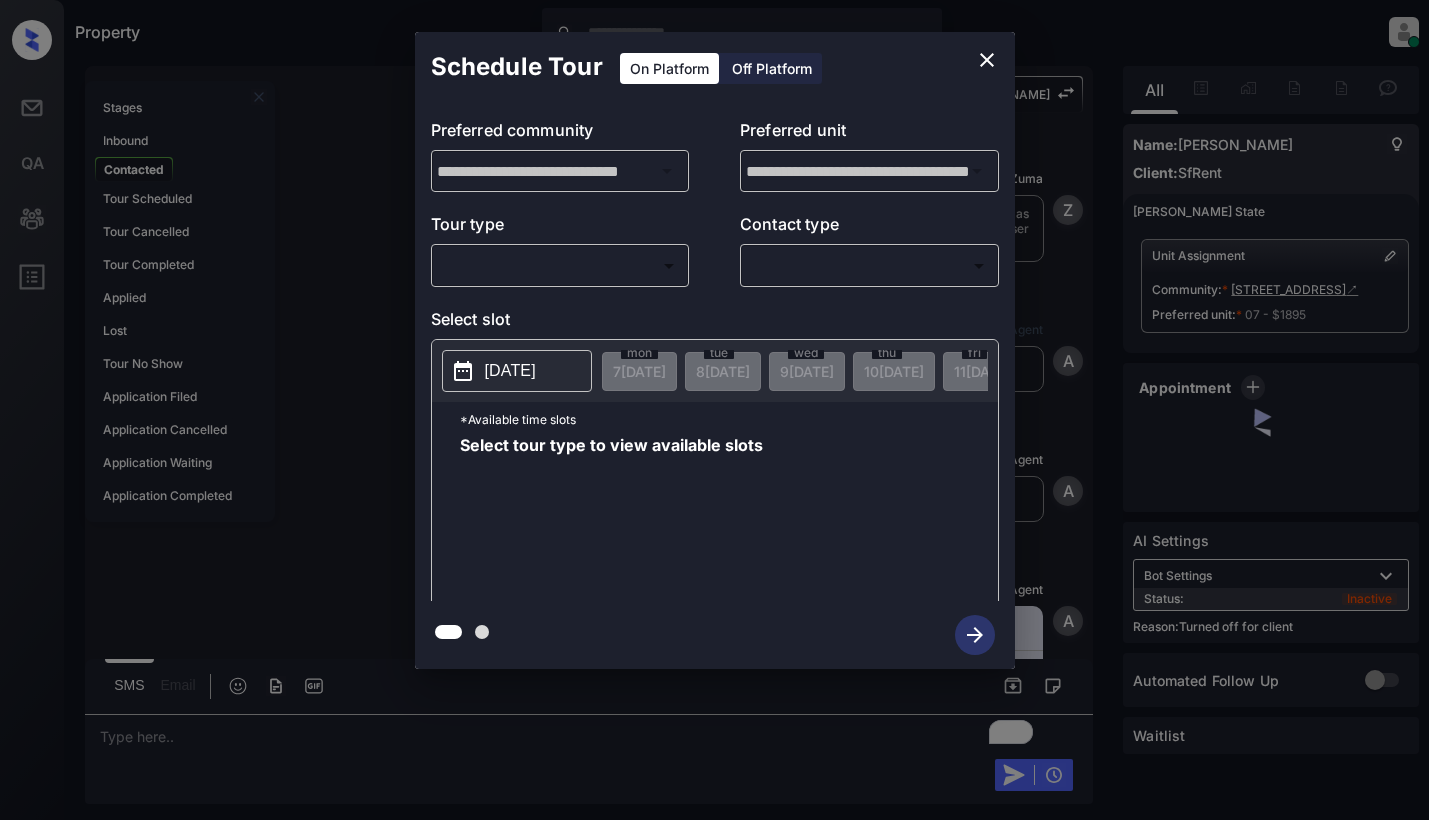 click on "On Platform Off Platform" at bounding box center [721, 67] 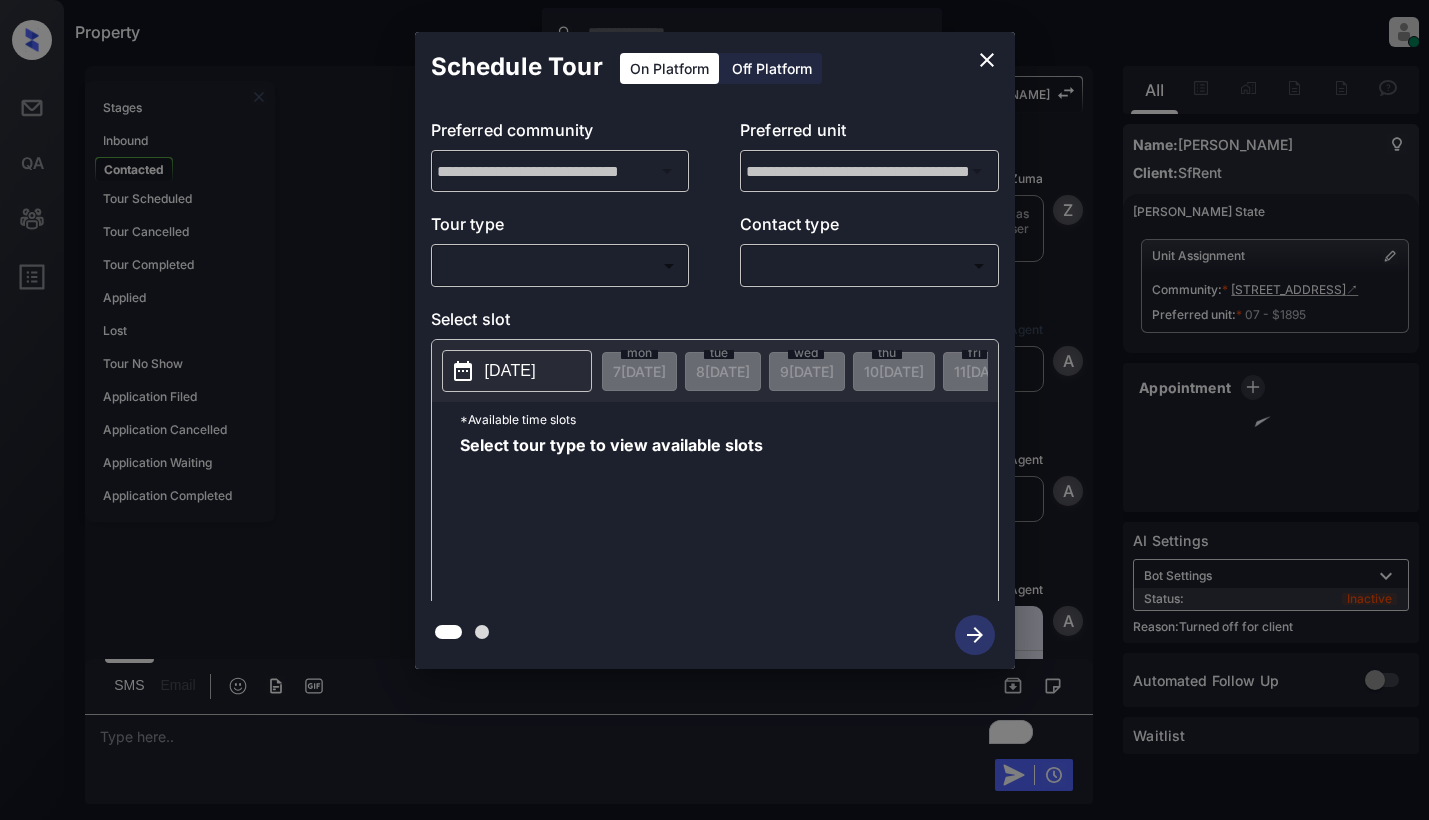 scroll, scrollTop: 0, scrollLeft: 0, axis: both 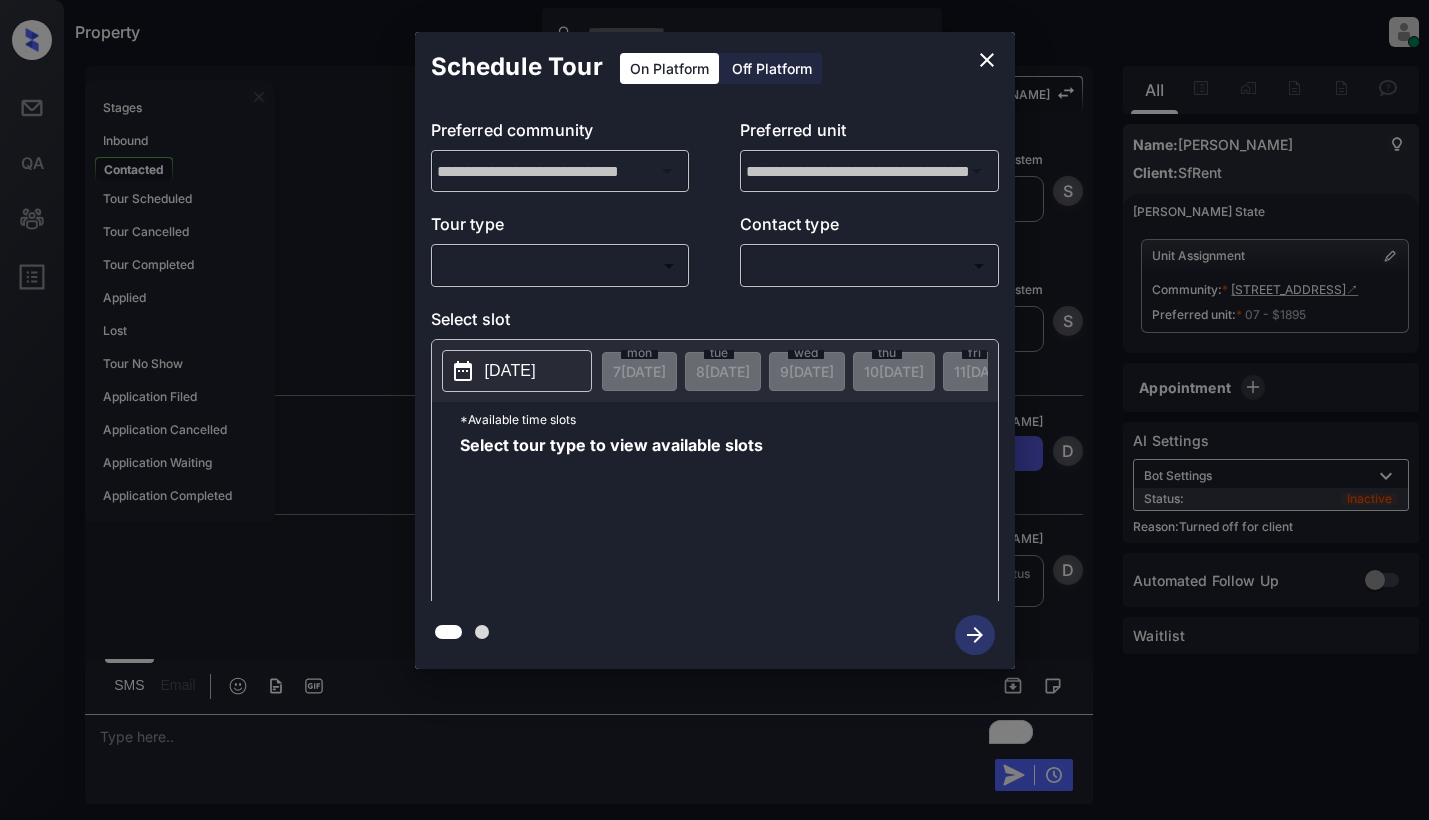 click on "Off Platform" at bounding box center [772, 68] 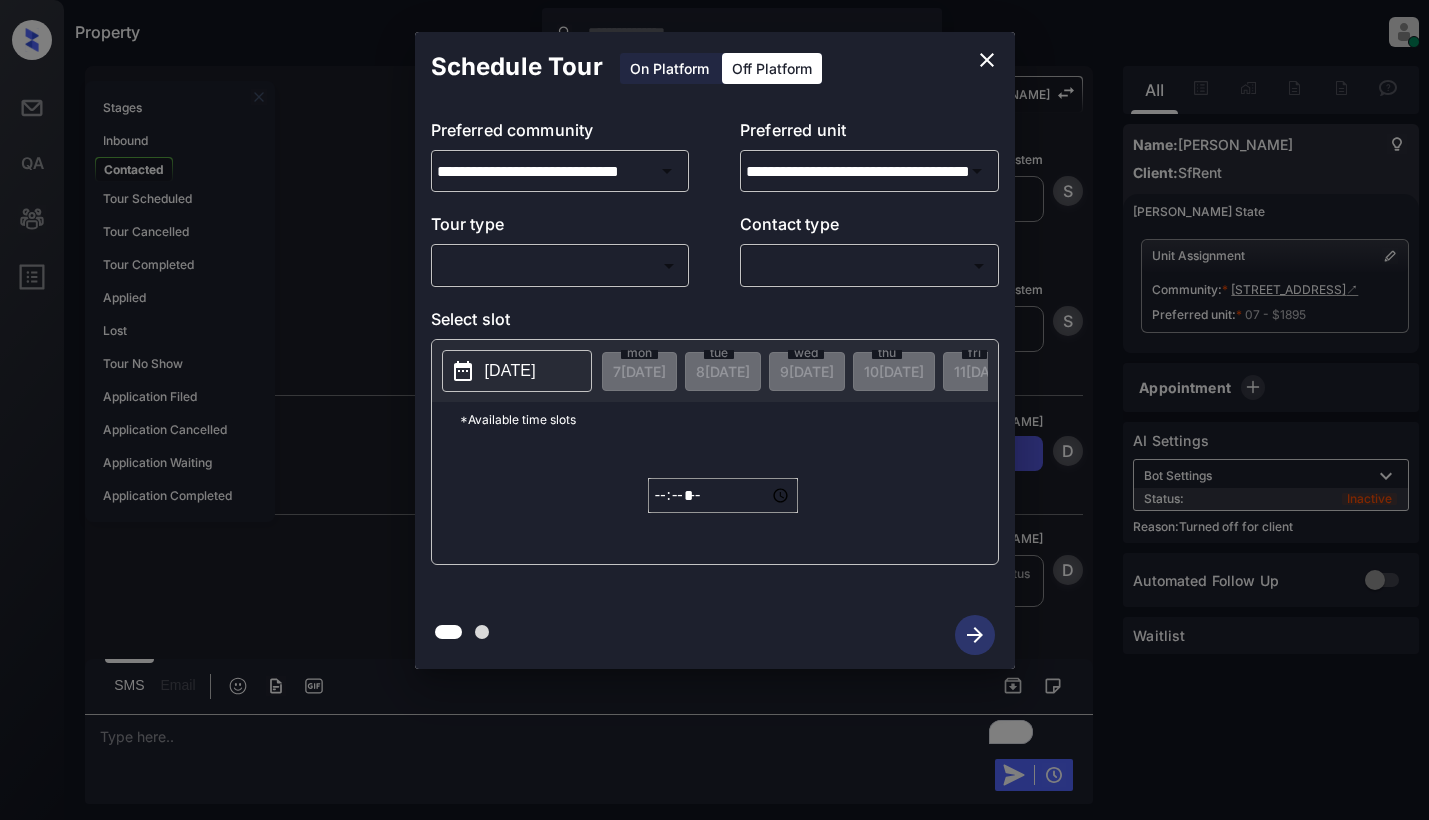 click on "Property Dominic Ceralde Online Set yourself   offline Set yourself   on break Profile Switch to  light  mode Sign out   Stages Inbound Contacted Tour Scheduled Tour Cancelled Tour Completed Applied Lost Tour No Show Application Filed Application Cancelled Application Waiting Application Completed Lead Sentiment: Angry Upon sliding the acknowledgement:  Lead will move to lost stage. * ​ SMS and call option will be set to opt out. AFM will be turned off for the lead. Kelsey New Message Zuma Lead transfer skipped to agent: Kelsey as pms leadId does not exists for leadType emailParser with stage Inbound Jul 06, 2025 11:41 pm Z New Message Agent Lead created via emailParser in Inbound stage. Jul 06, 2025 11:41 pm A New Message Agent AFM Request sent to Kelsey. Jul 06, 2025 11:41 pm A New Message Agent Notes Note: Structured Note:
Move In Date: 2023-07-08
Bedroom: 1
ILS Note:
I would like to schedule a tour. Would any of these dates work for you? Tuesday (7/08) Jul 06, 2025 11:41 pm A New Message Kelsey K K   K" at bounding box center [714, 410] 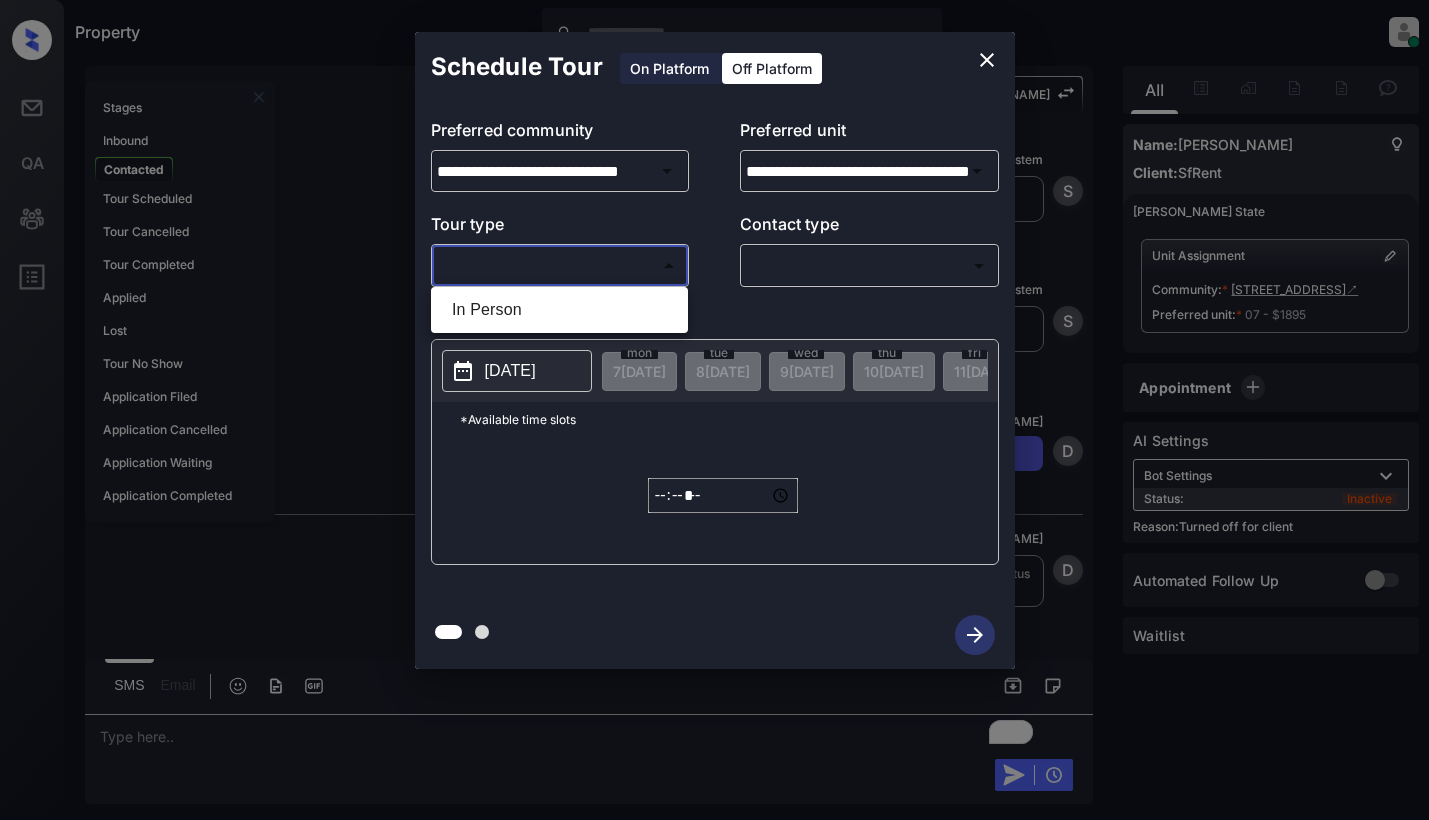 click on "In Person" at bounding box center [559, 310] 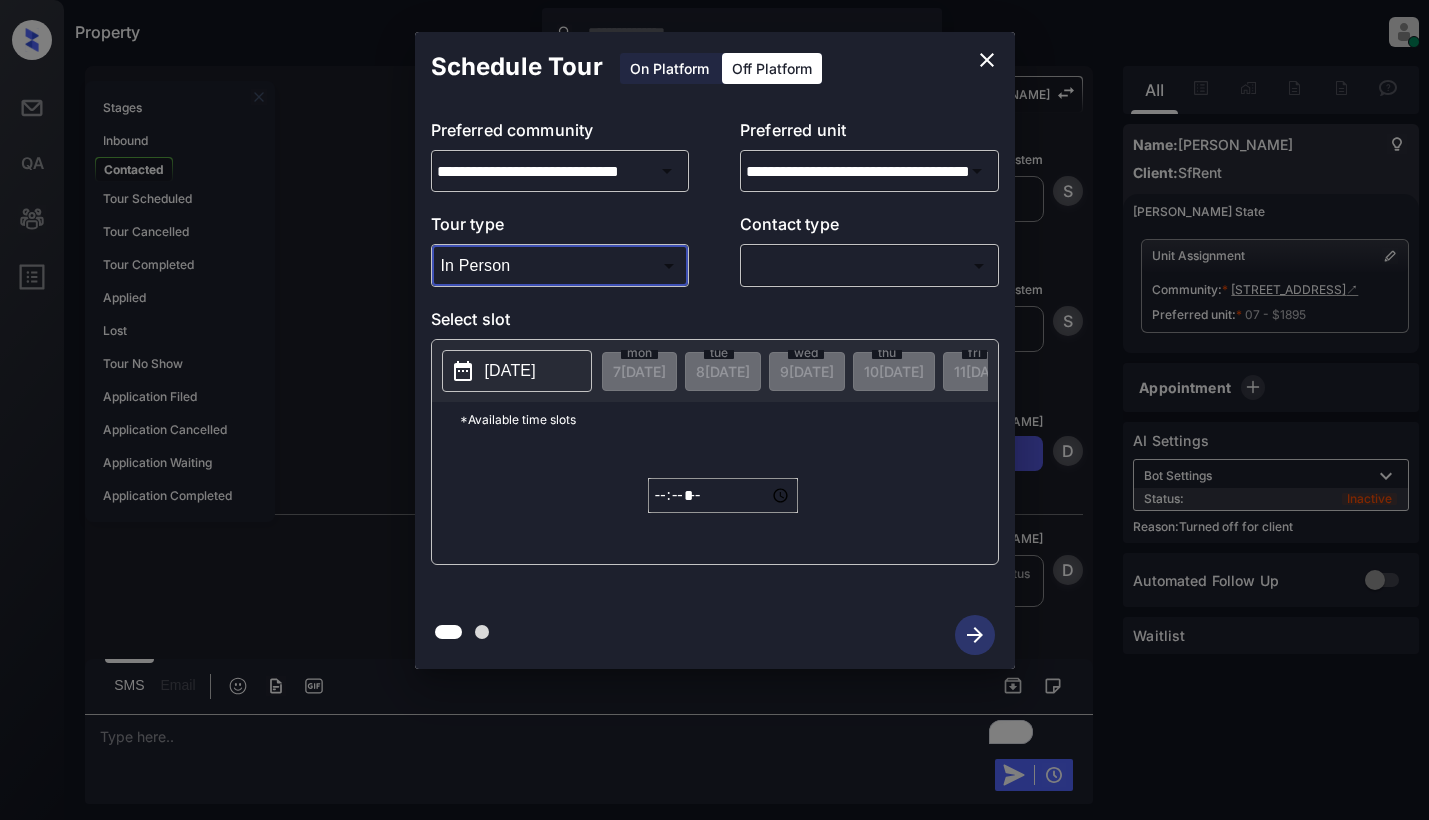 click on "Property Dominic Ceralde Online Set yourself   offline Set yourself   on break Profile Switch to  light  mode Sign out   Stages Inbound Contacted Tour Scheduled Tour Cancelled Tour Completed Applied Lost Tour No Show Application Filed Application Cancelled Application Waiting Application Completed Lead Sentiment: Angry Upon sliding the acknowledgement:  Lead will move to lost stage. * ​ SMS and call option will be set to opt out. AFM will be turned off for the lead. Kelsey New Message Zuma Lead transfer skipped to agent: Kelsey as pms leadId does not exists for leadType emailParser with stage Inbound Jul 06, 2025 11:41 pm Z New Message Agent Lead created via emailParser in Inbound stage. Jul 06, 2025 11:41 pm A New Message Agent AFM Request sent to Kelsey. Jul 06, 2025 11:41 pm A New Message Agent Notes Note: Structured Note:
Move In Date: 2023-07-08
Bedroom: 1
ILS Note:
I would like to schedule a tour. Would any of these dates work for you? Tuesday (7/08) Jul 06, 2025 11:41 pm A New Message Kelsey K K   K" at bounding box center (714, 410) 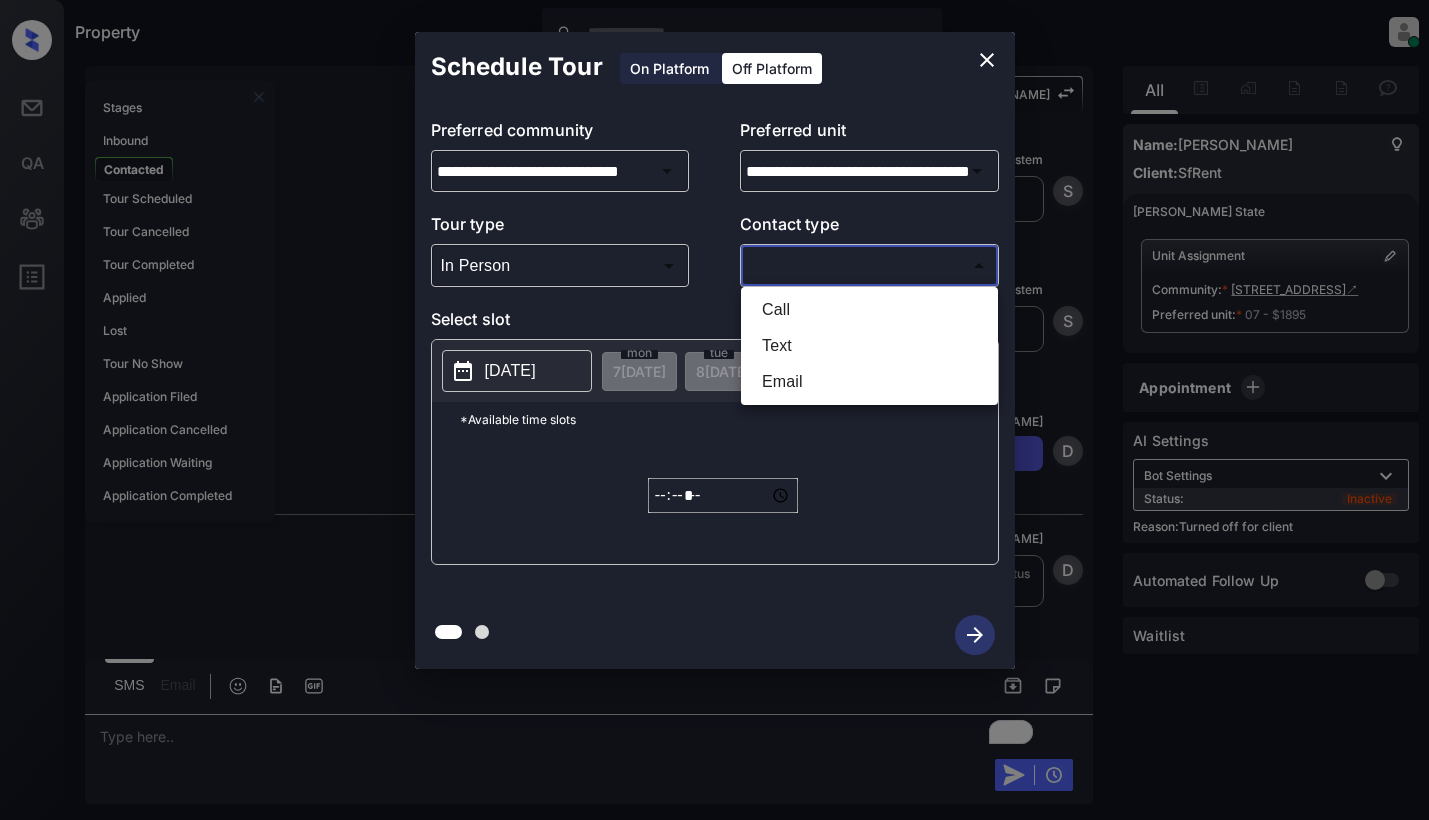click on "Text" at bounding box center (869, 346) 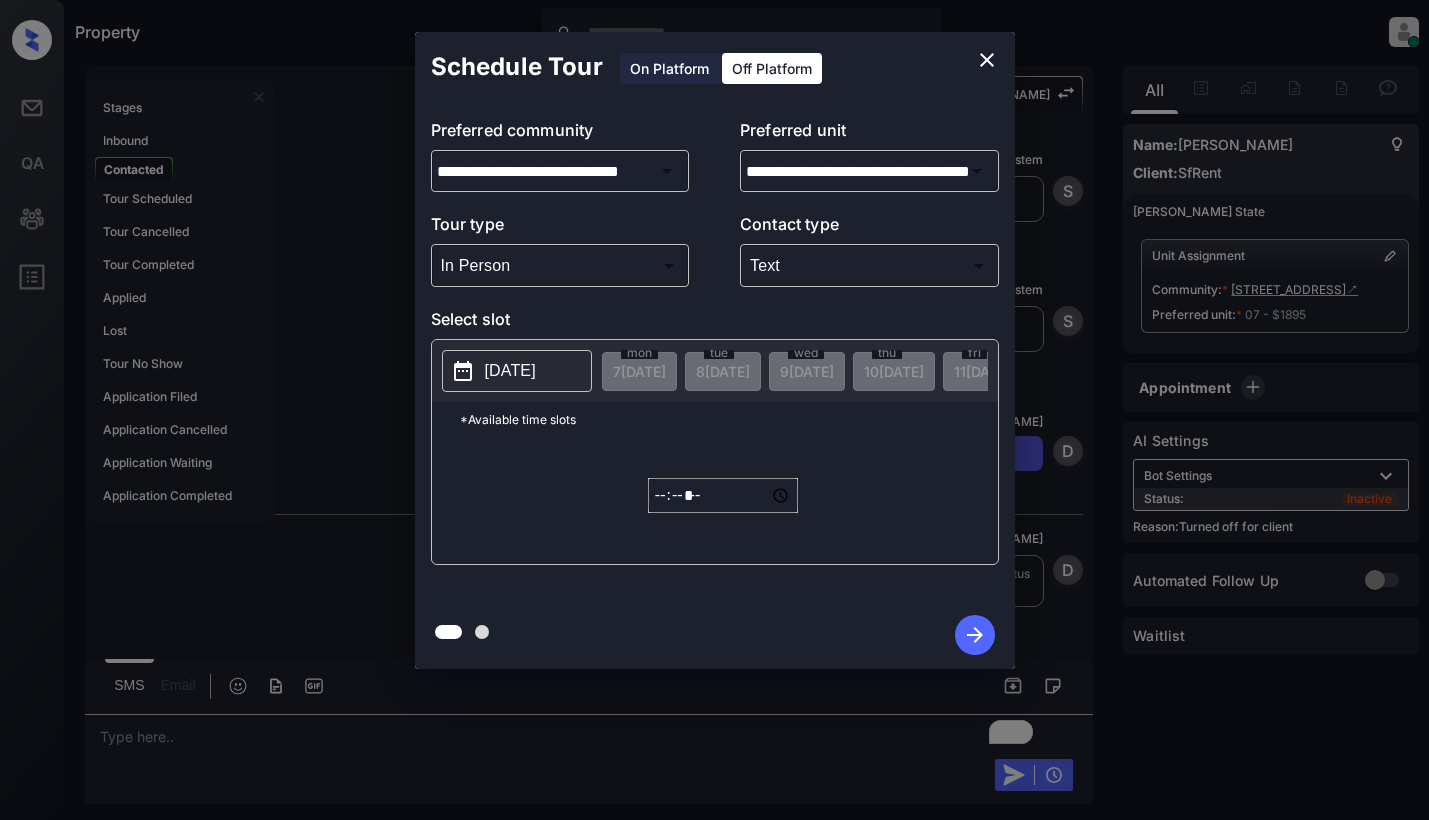click on "2025-07-07" at bounding box center [510, 371] 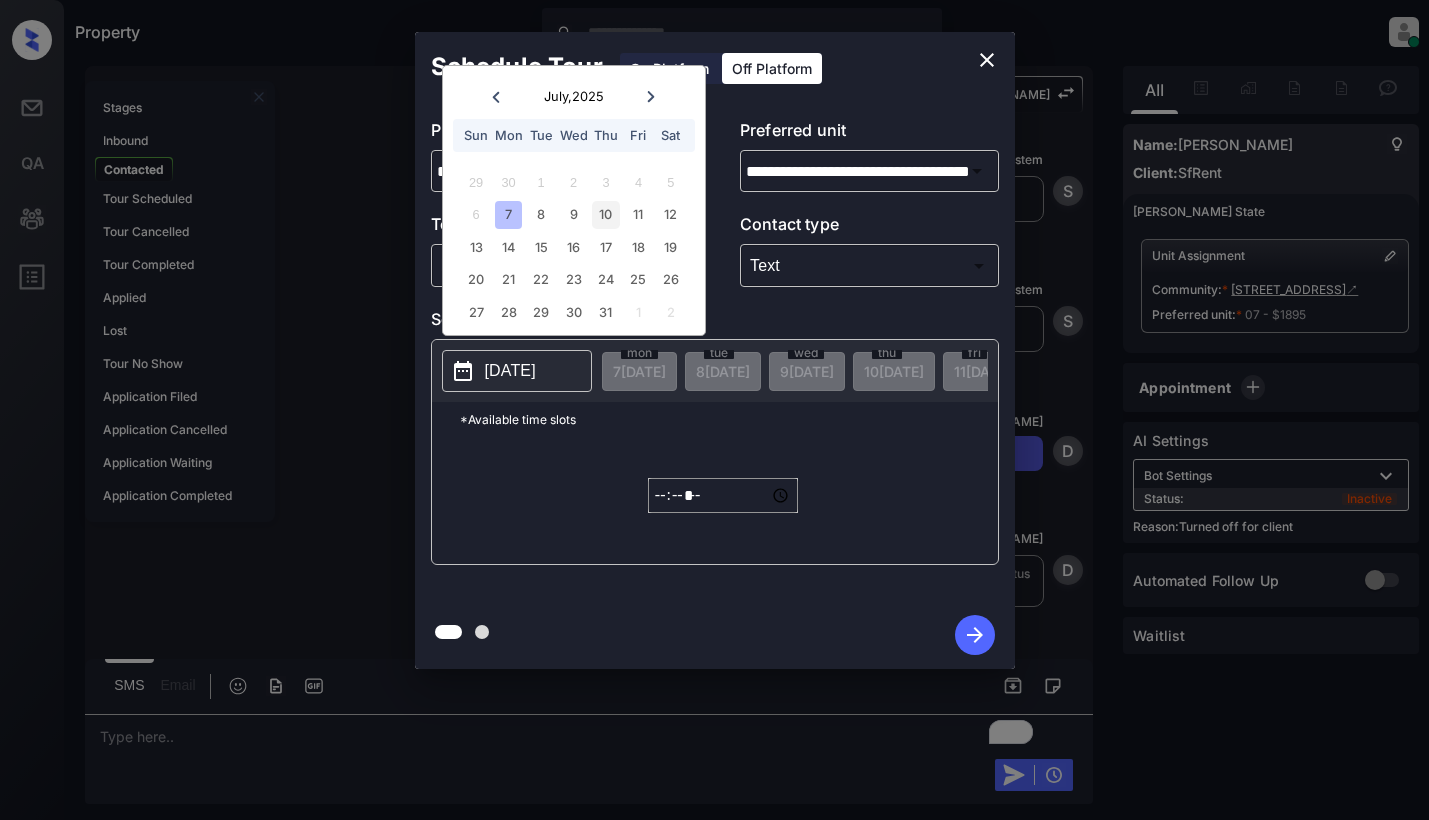 click on "10" at bounding box center (605, 214) 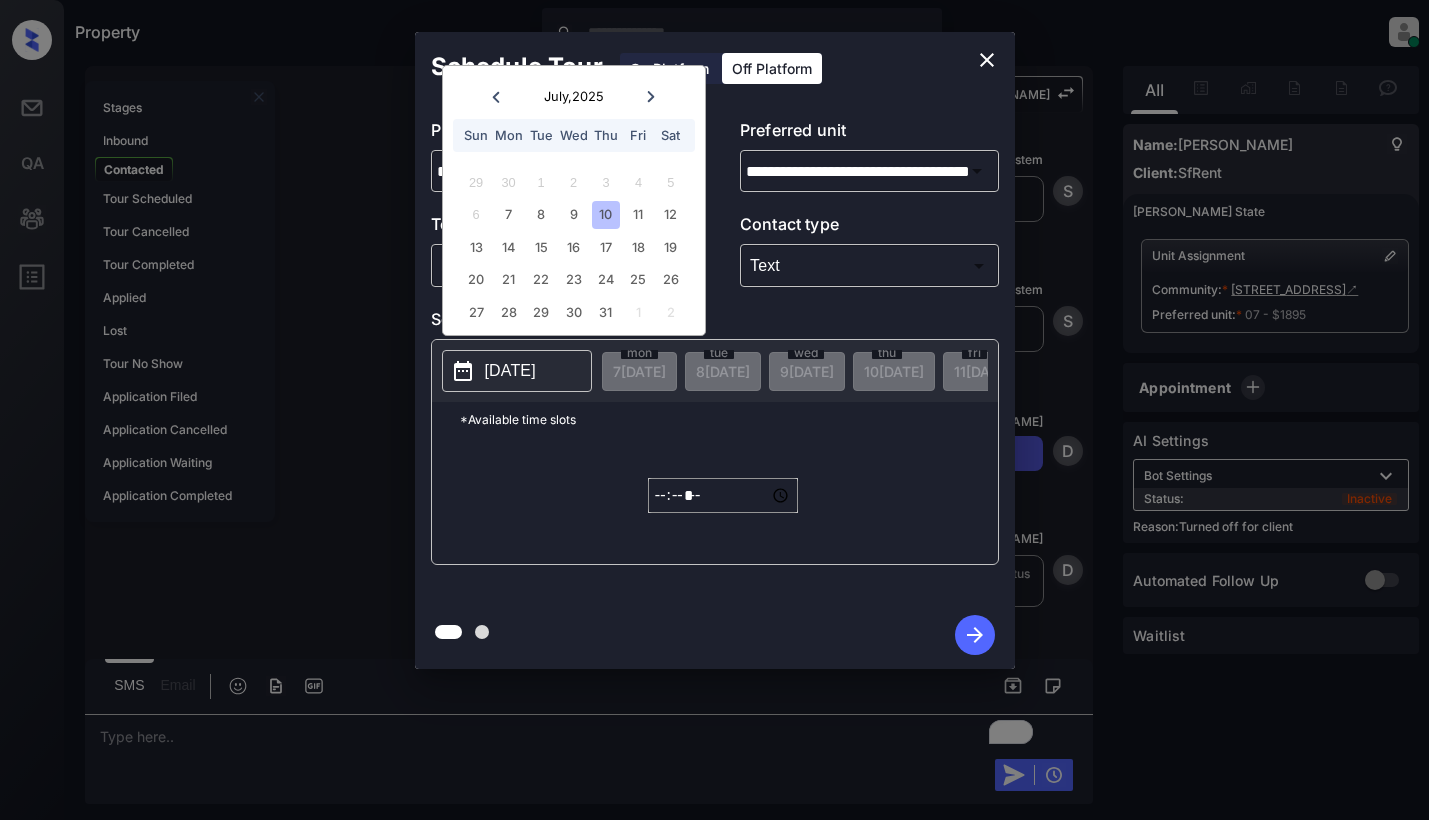 click on "*****" at bounding box center [723, 495] 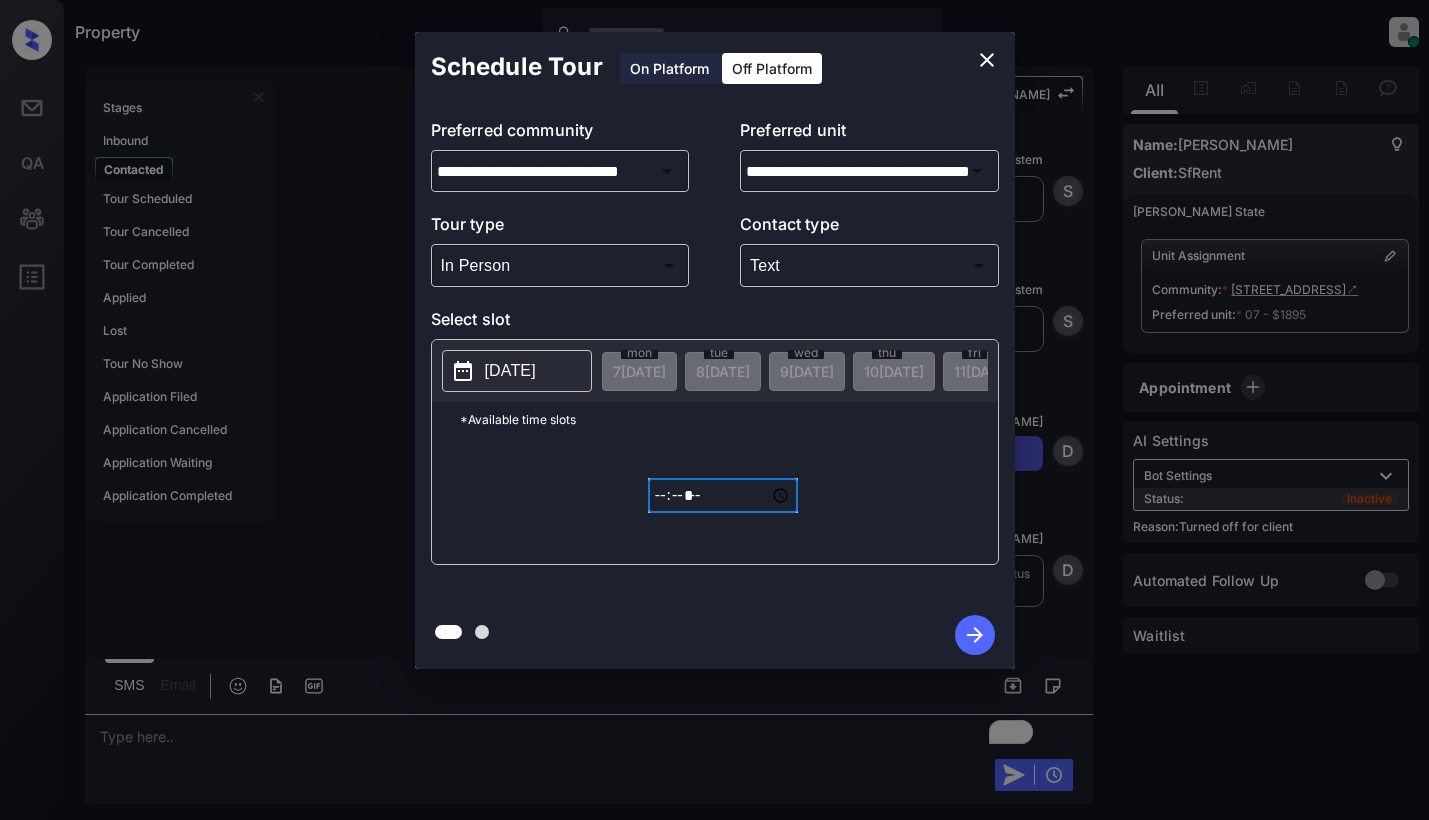 type on "*****" 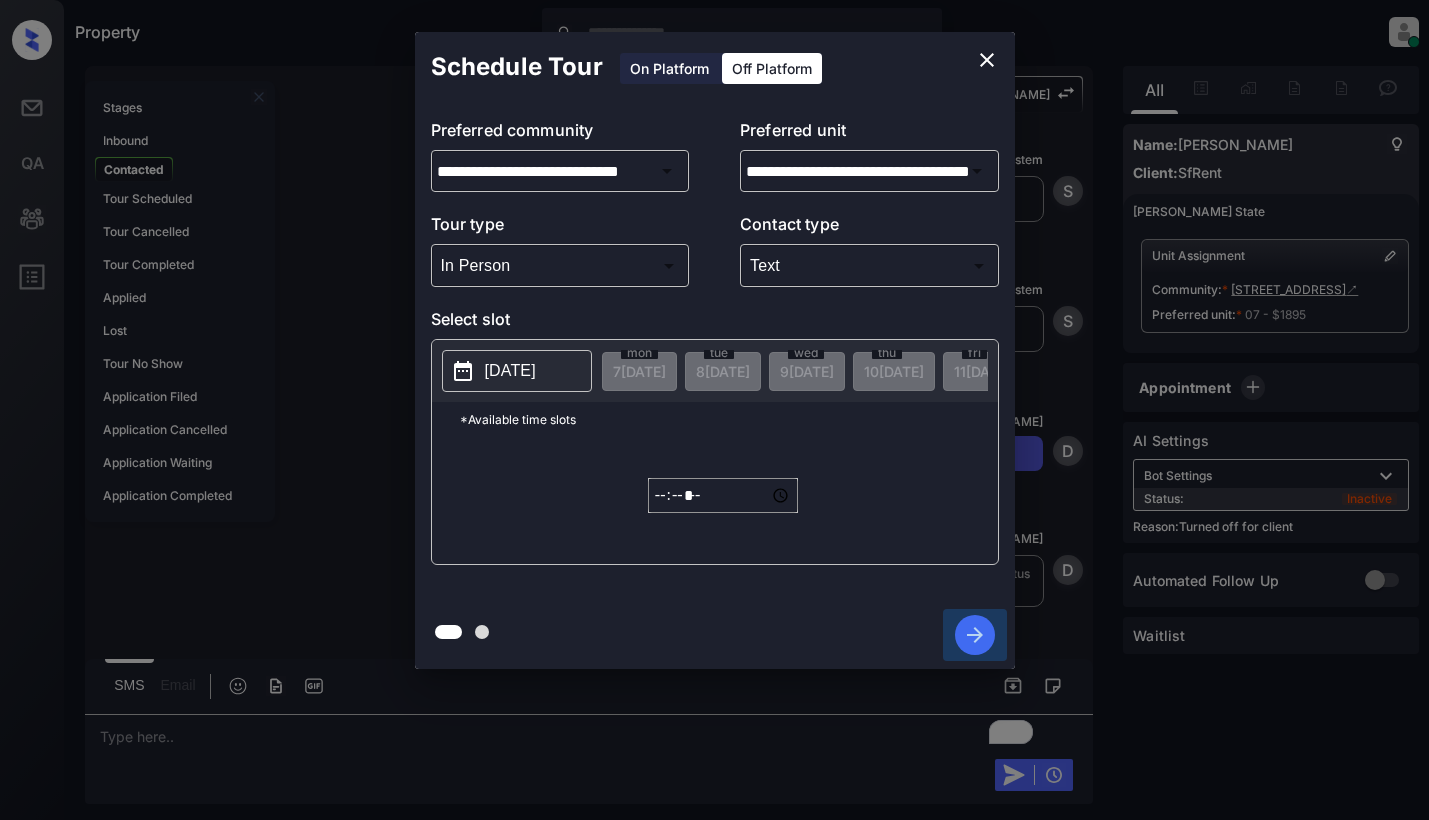 click 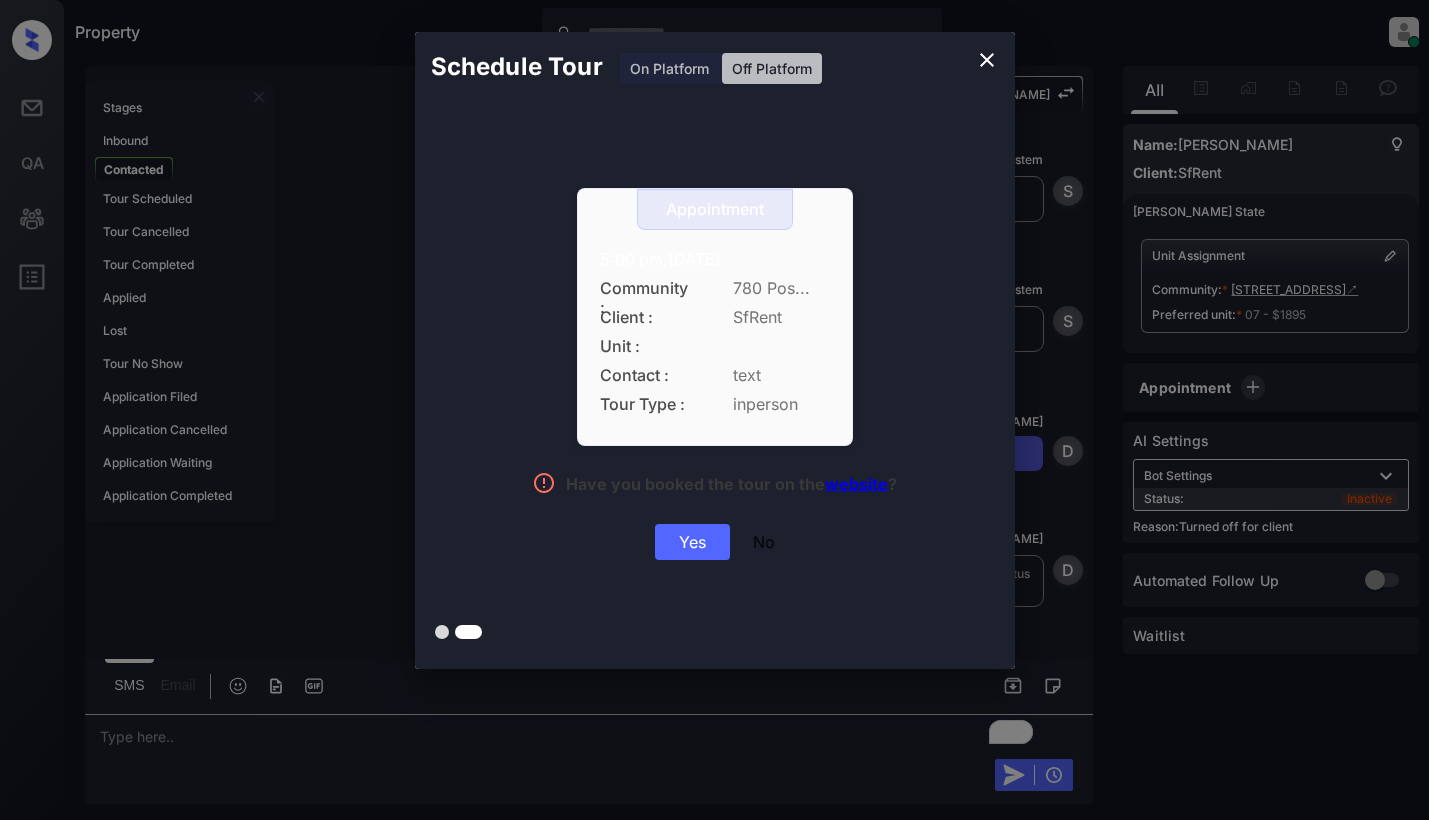 click on "Yes" at bounding box center [692, 542] 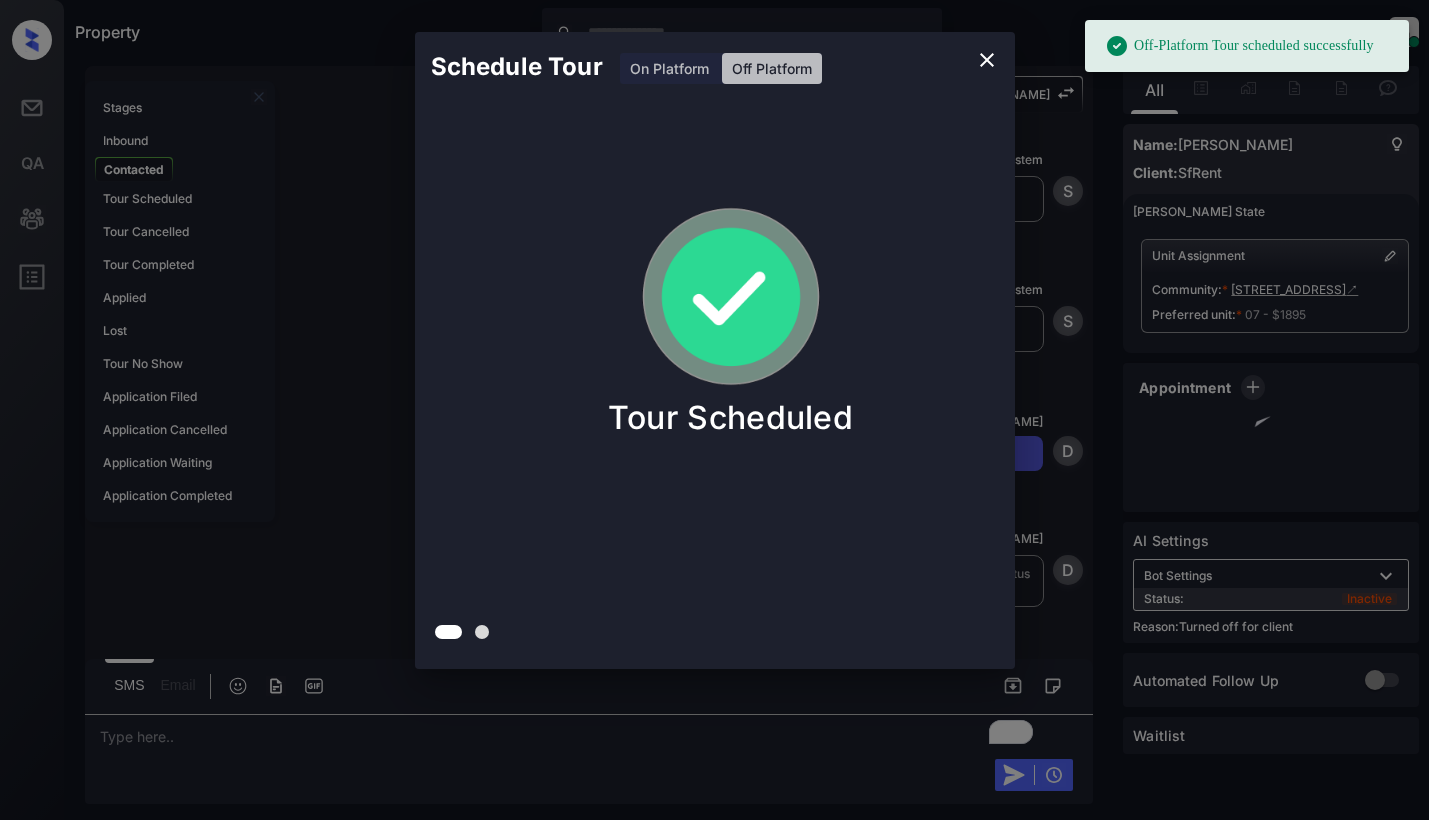 click on "Schedule Tour On Platform Off Platform Tour Scheduled" at bounding box center (714, 350) 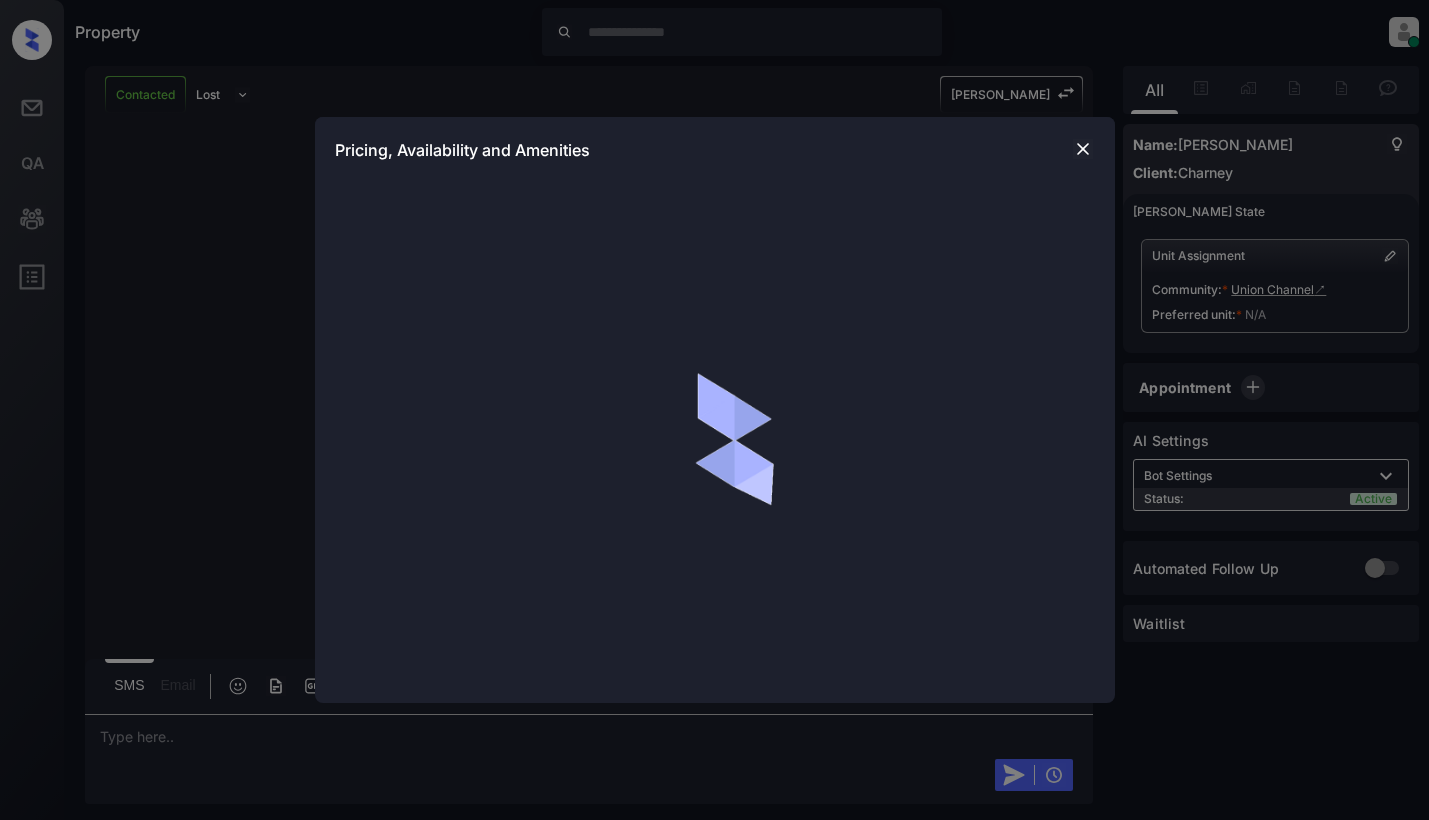 scroll, scrollTop: 0, scrollLeft: 0, axis: both 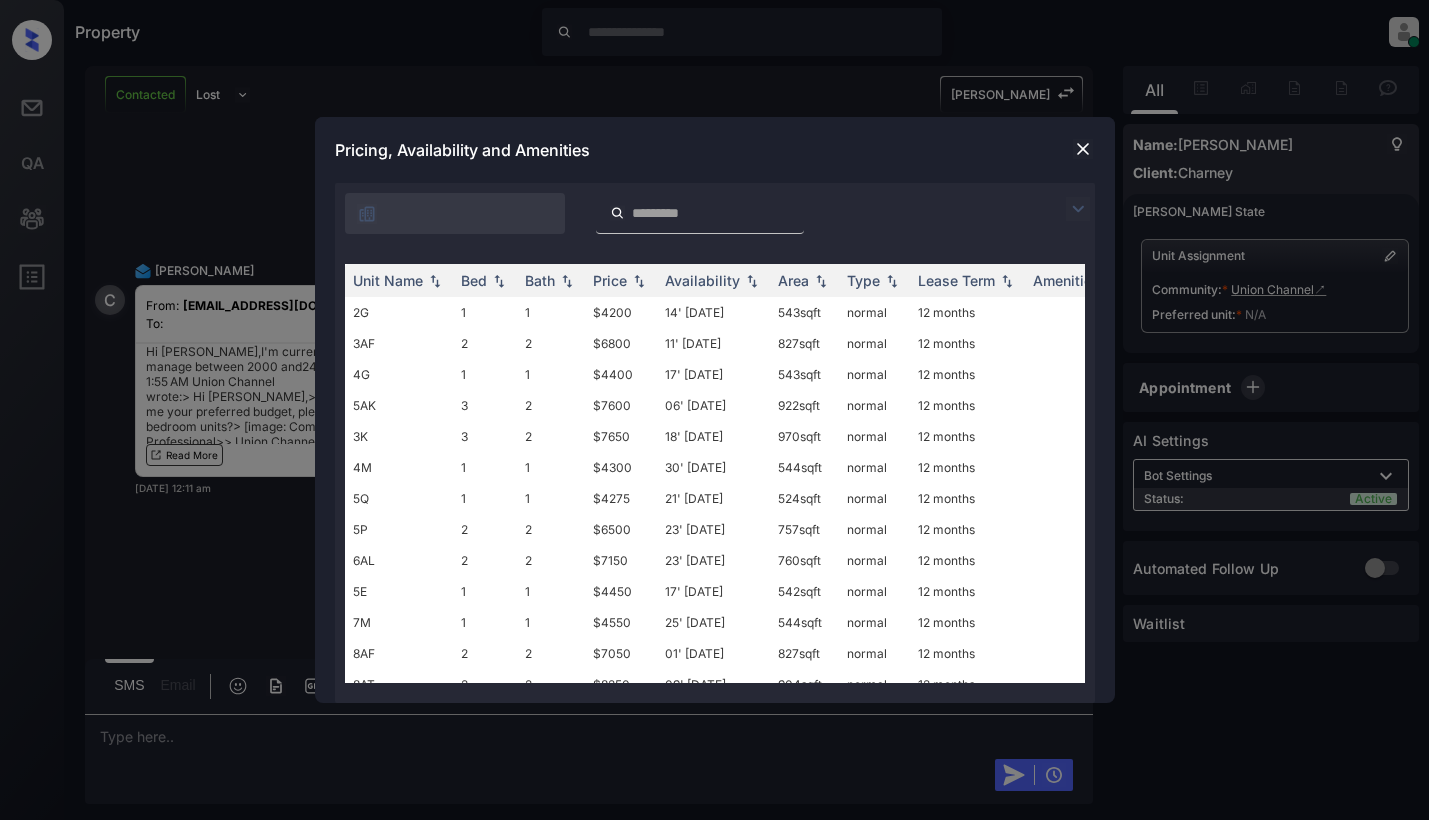 click at bounding box center [1078, 209] 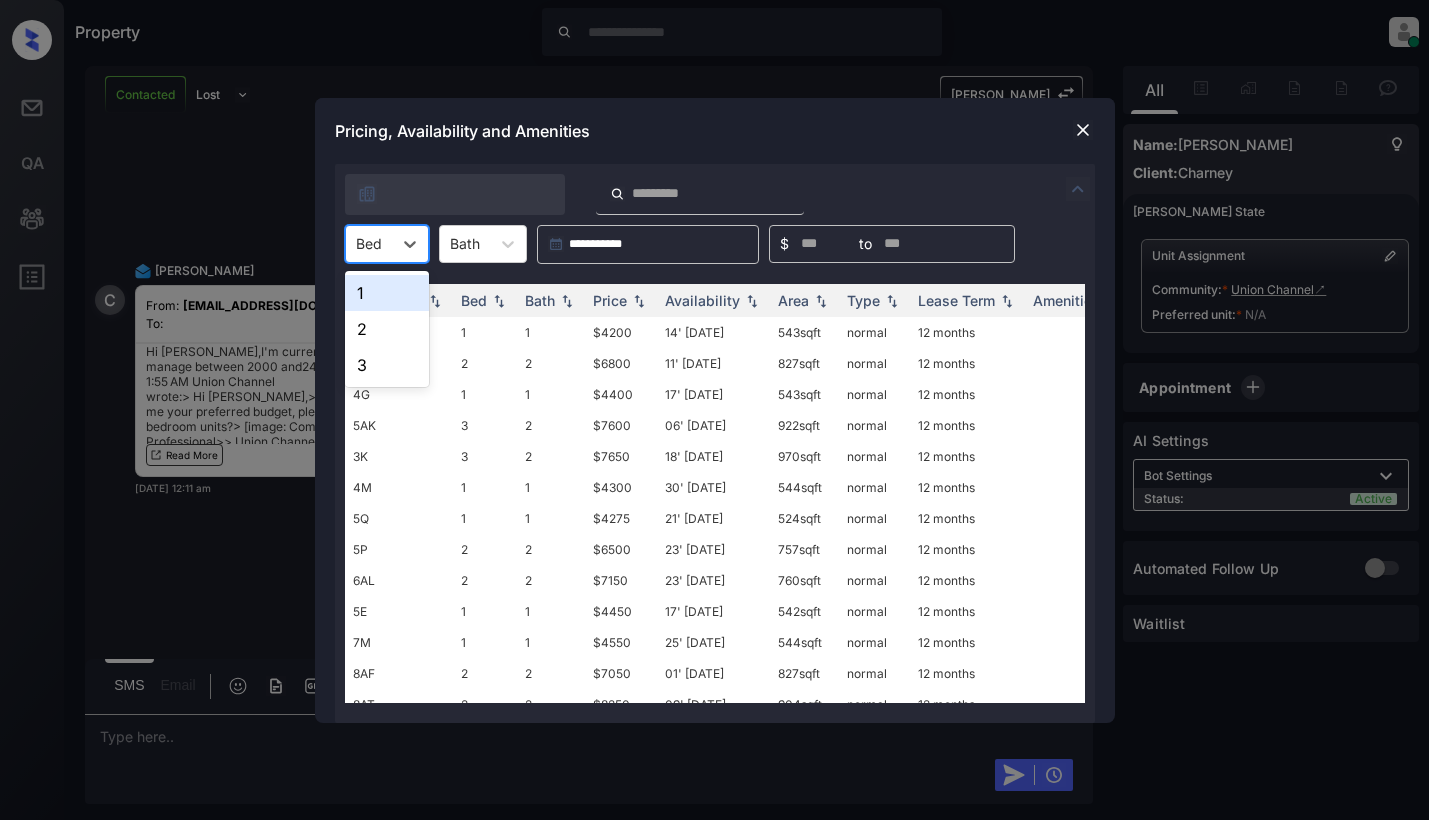 click on "Bed" at bounding box center (369, 243) 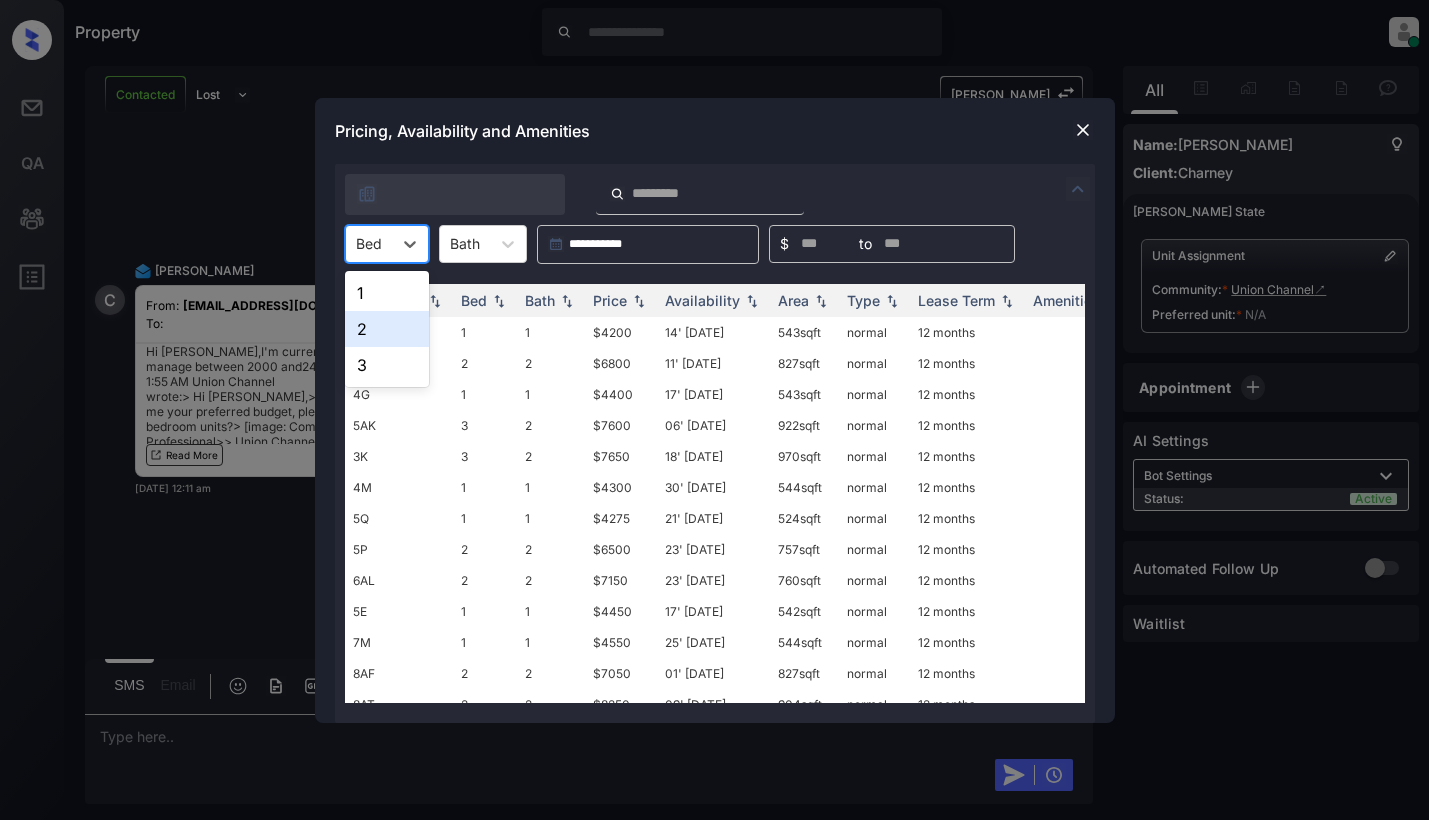 click on "2" at bounding box center [387, 329] 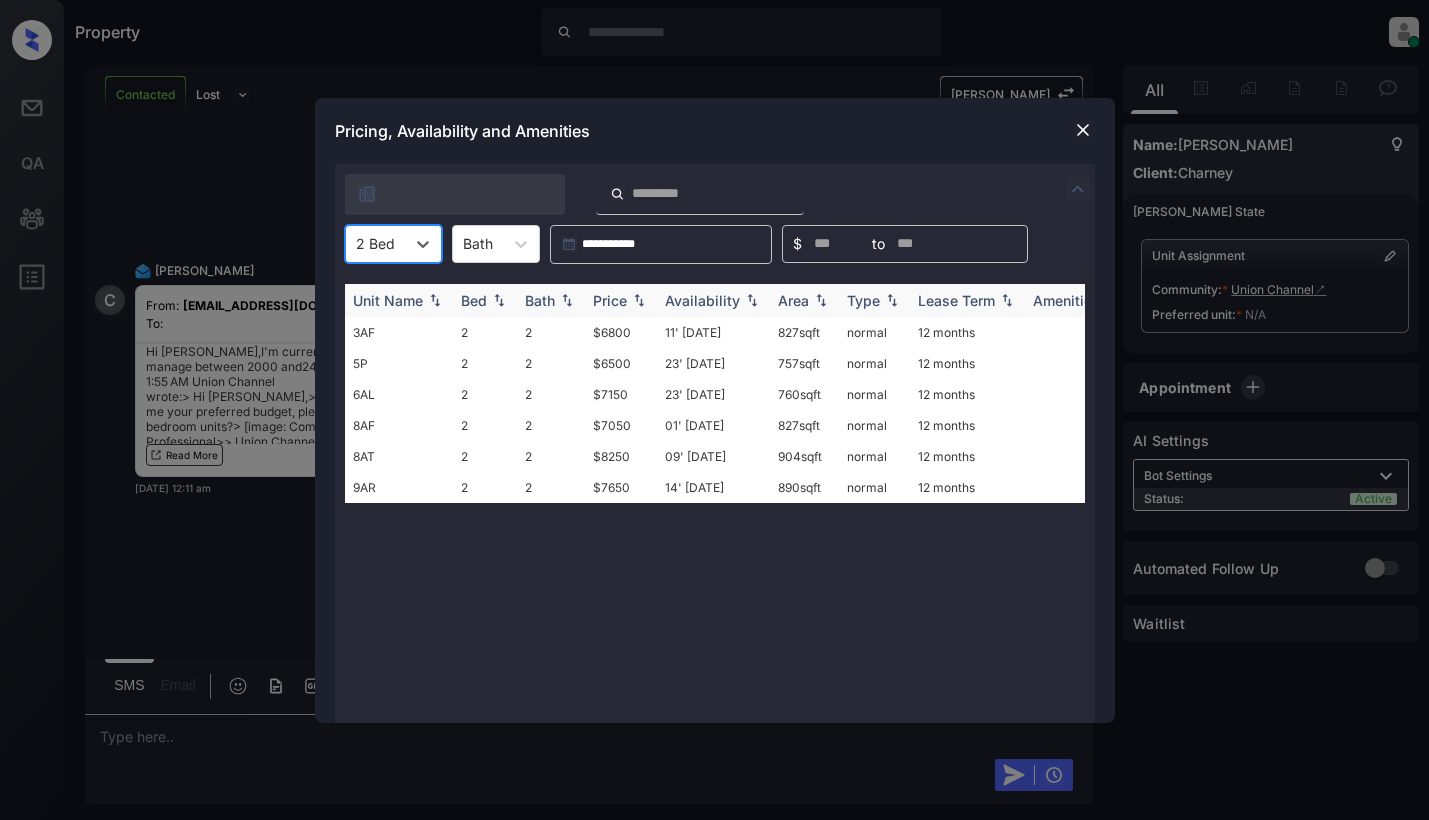 click at bounding box center (639, 300) 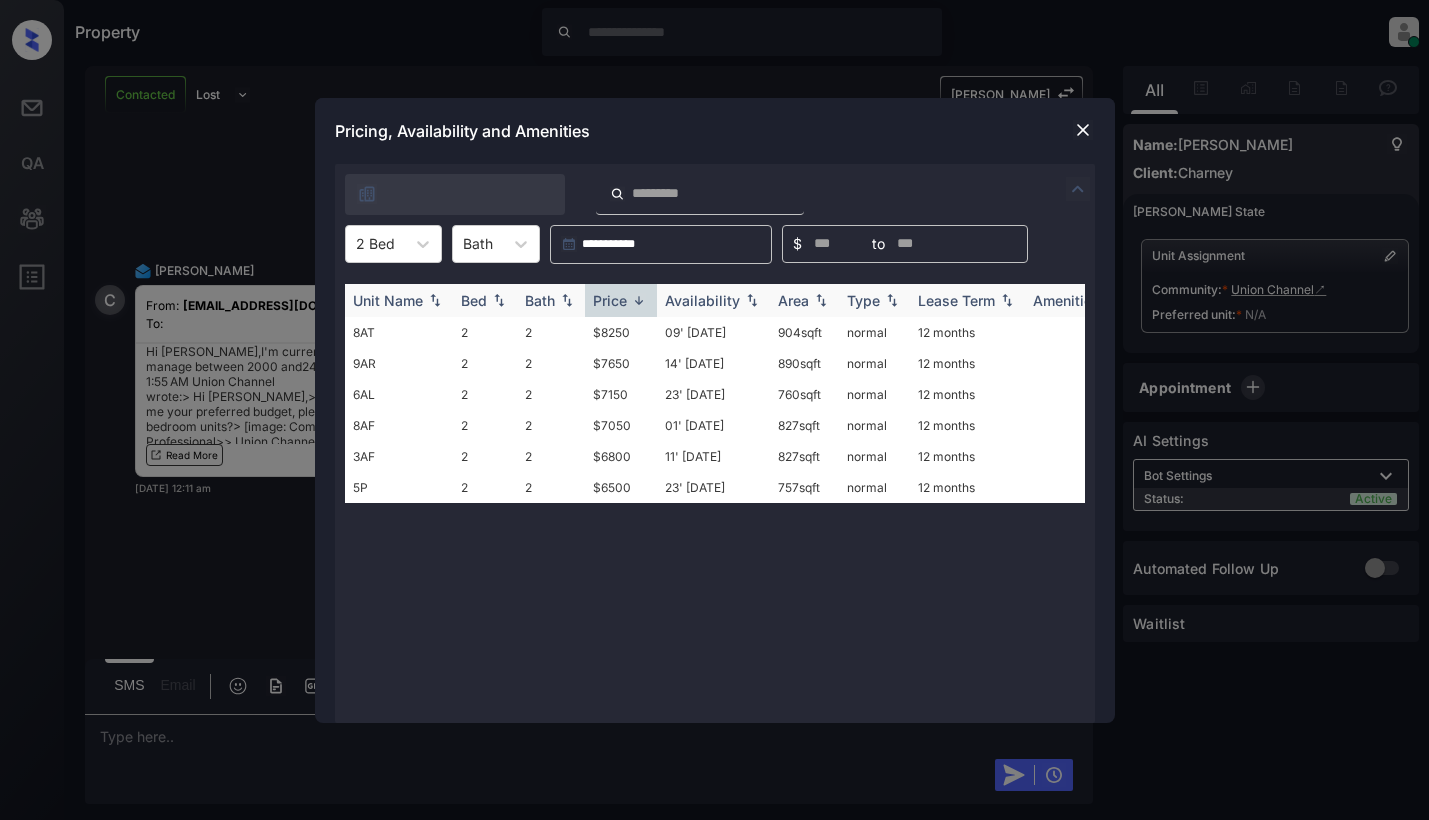click at bounding box center [639, 300] 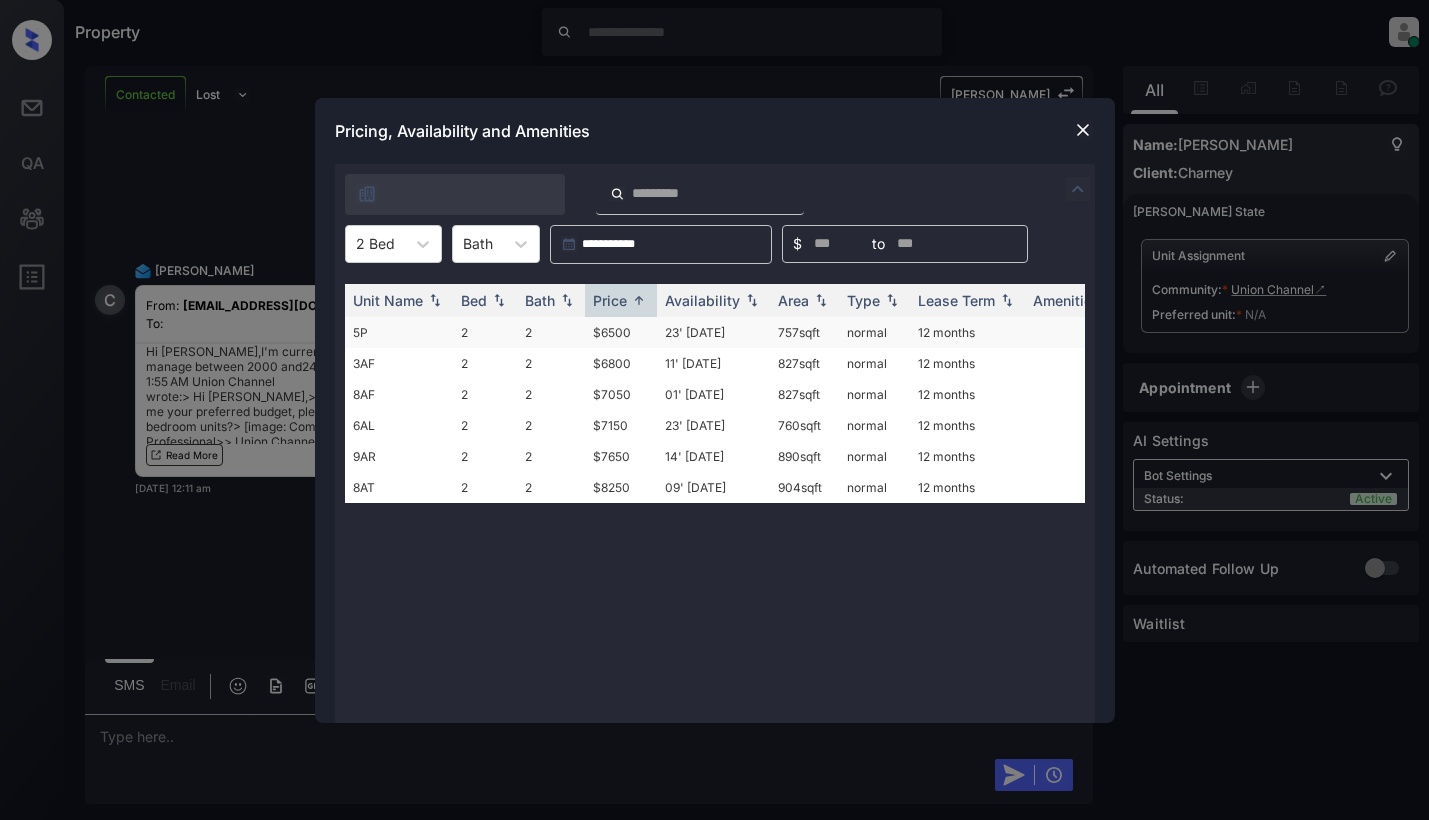 click on "$6500" at bounding box center (621, 332) 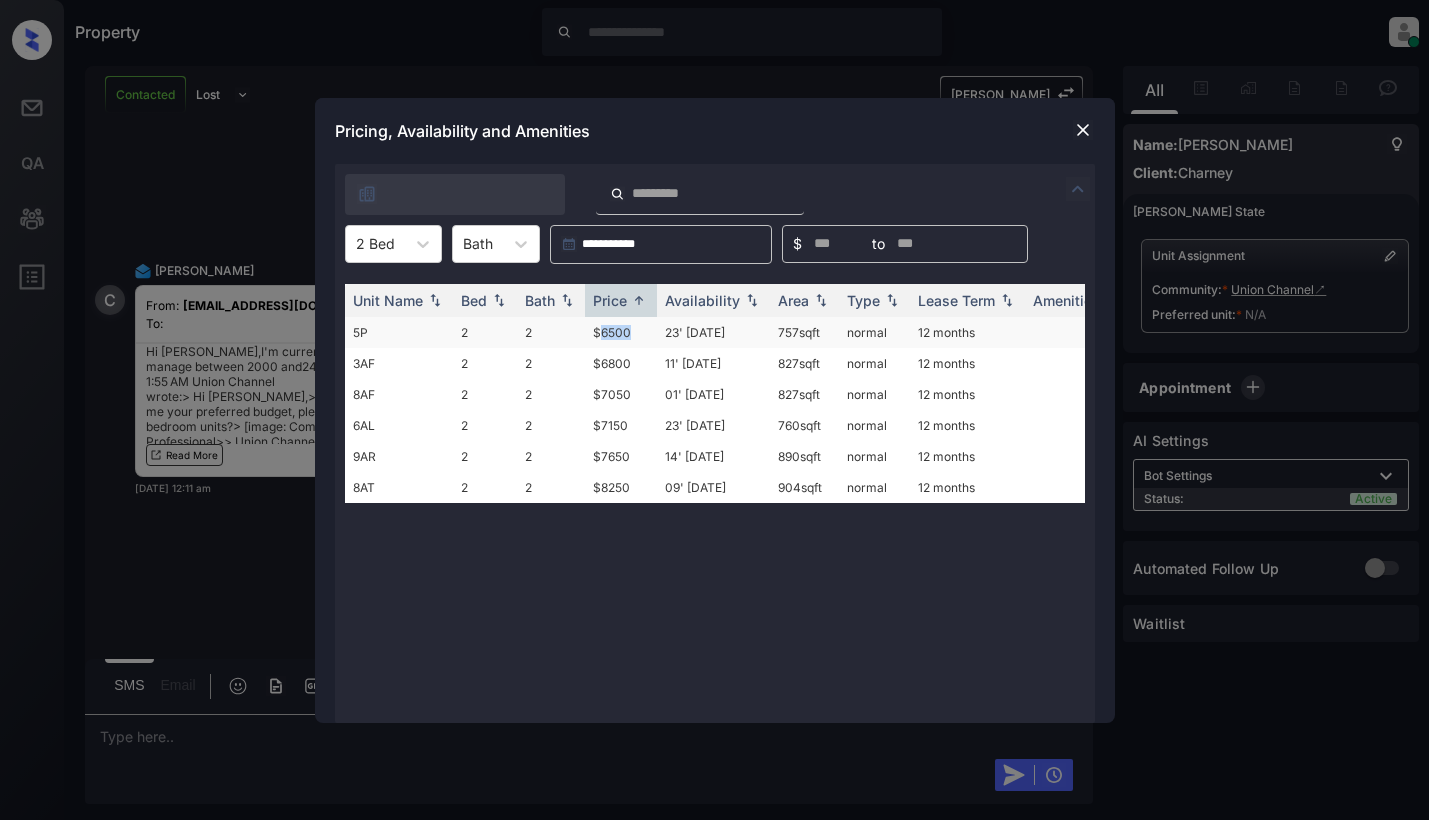 click on "$6500" at bounding box center [621, 332] 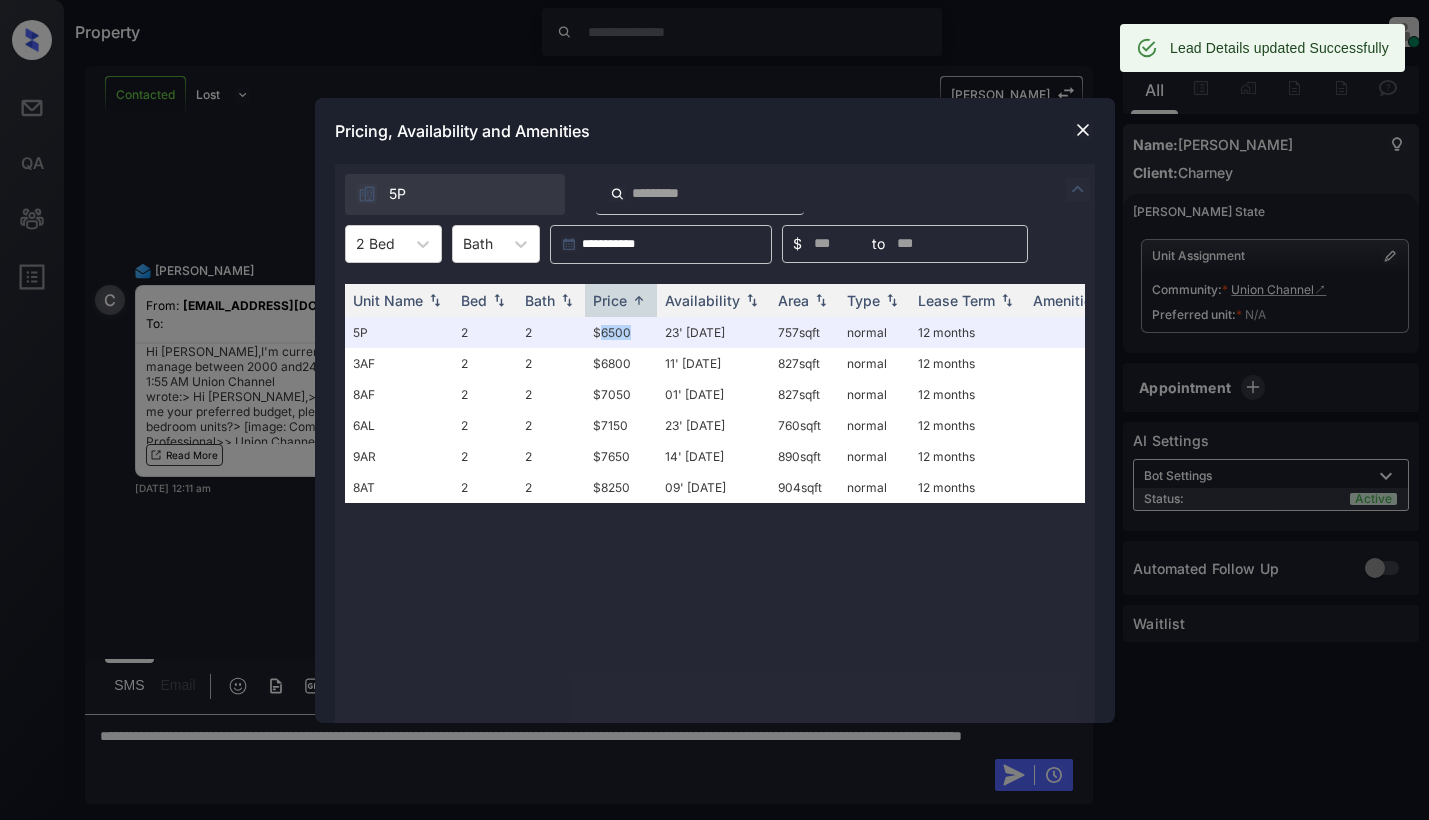 click at bounding box center [1083, 130] 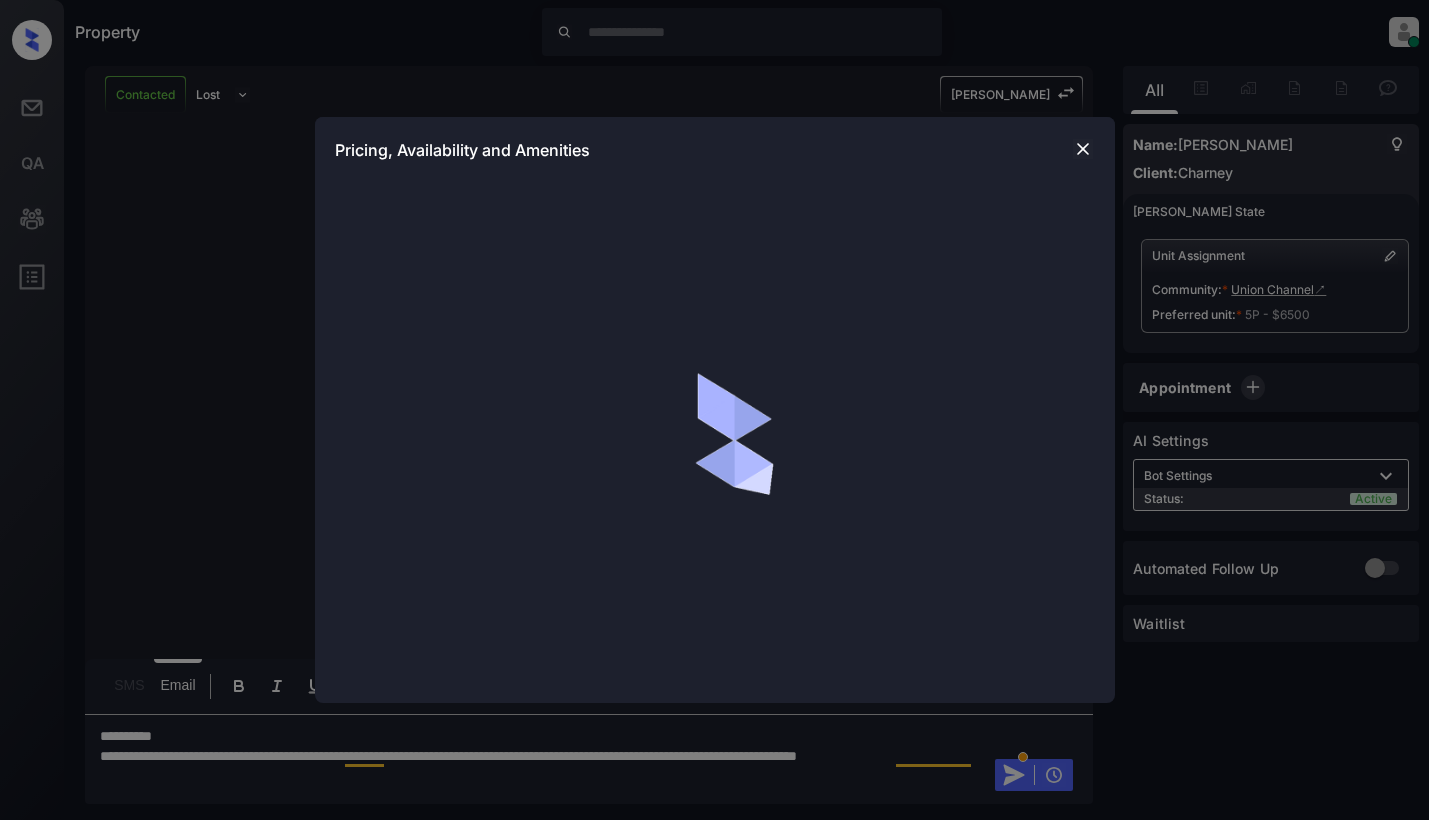 scroll, scrollTop: 0, scrollLeft: 0, axis: both 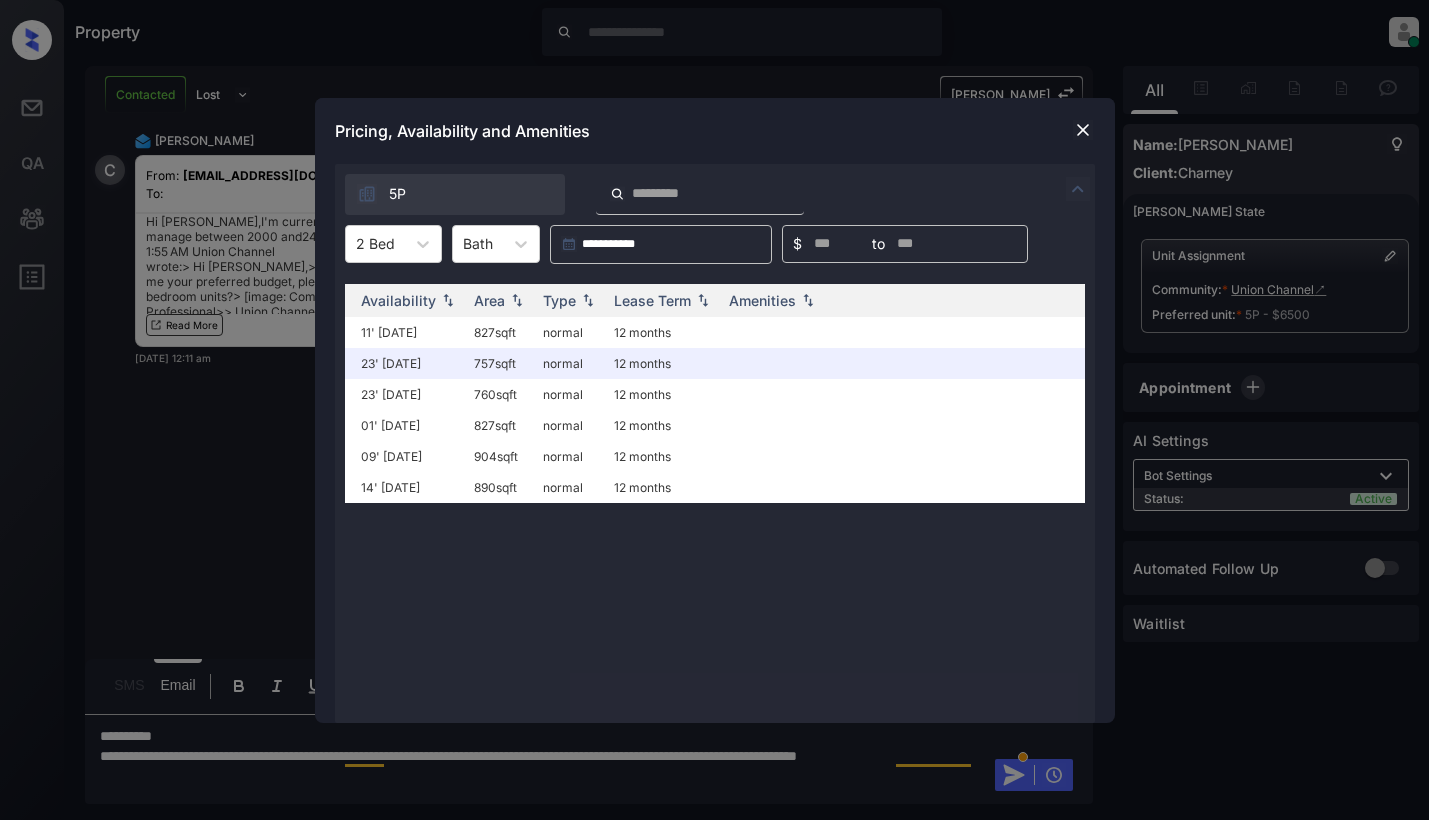 click at bounding box center [1083, 130] 